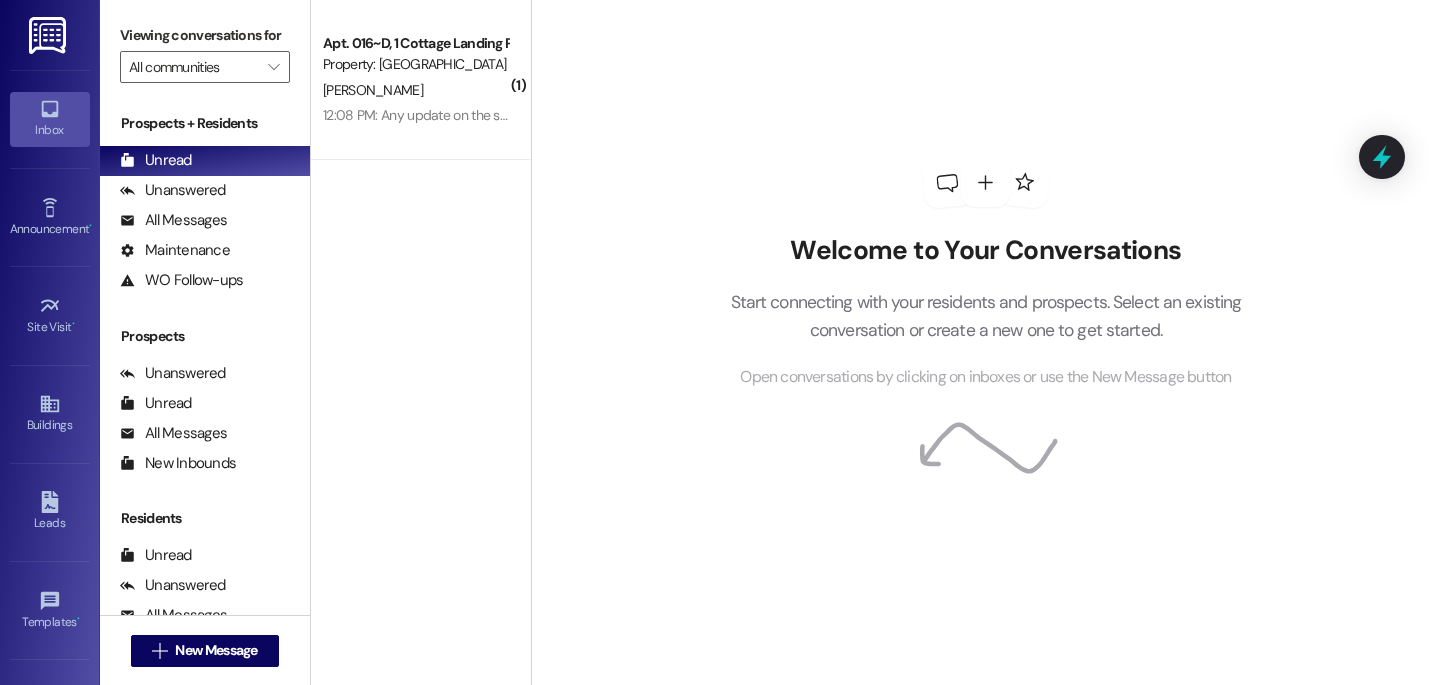 scroll, scrollTop: 0, scrollLeft: 0, axis: both 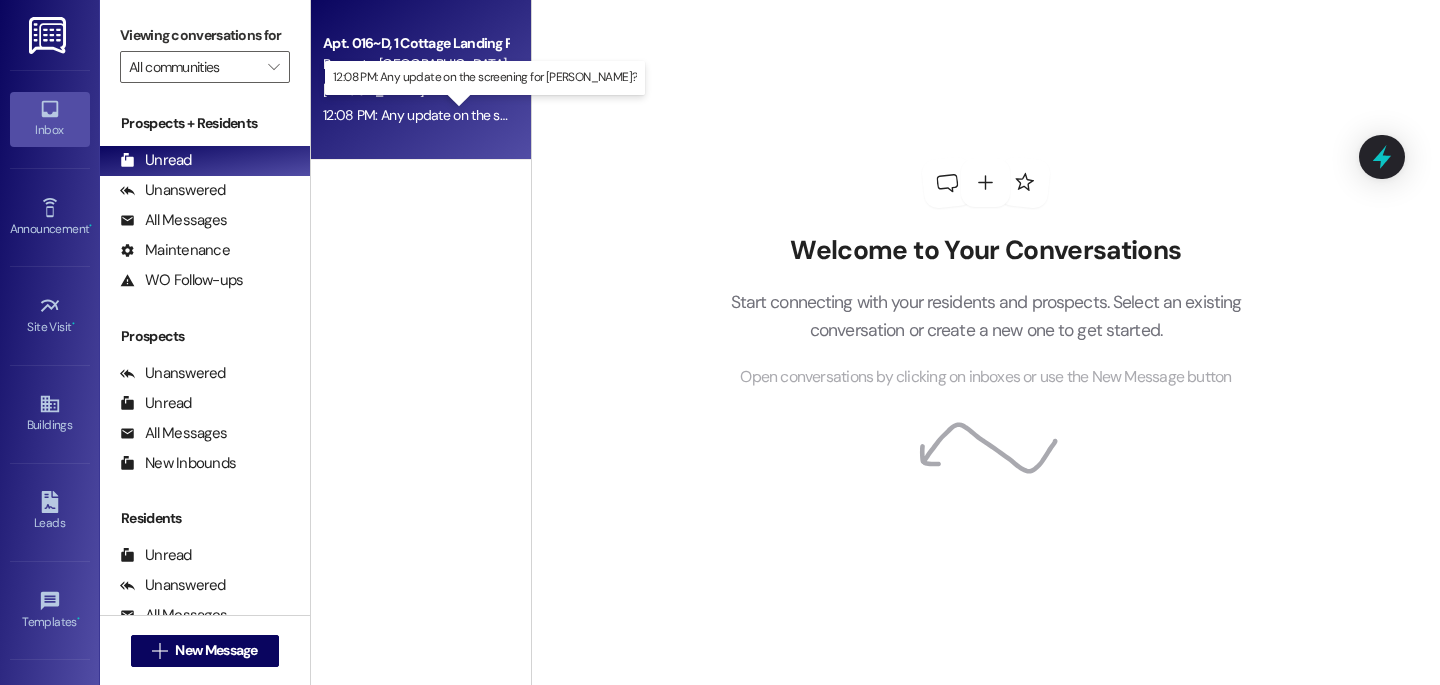 click on "12:08 PM: Any update on the screening for [PERSON_NAME]? 12:08 PM: Any update on the screening for [PERSON_NAME]?" at bounding box center (501, 115) 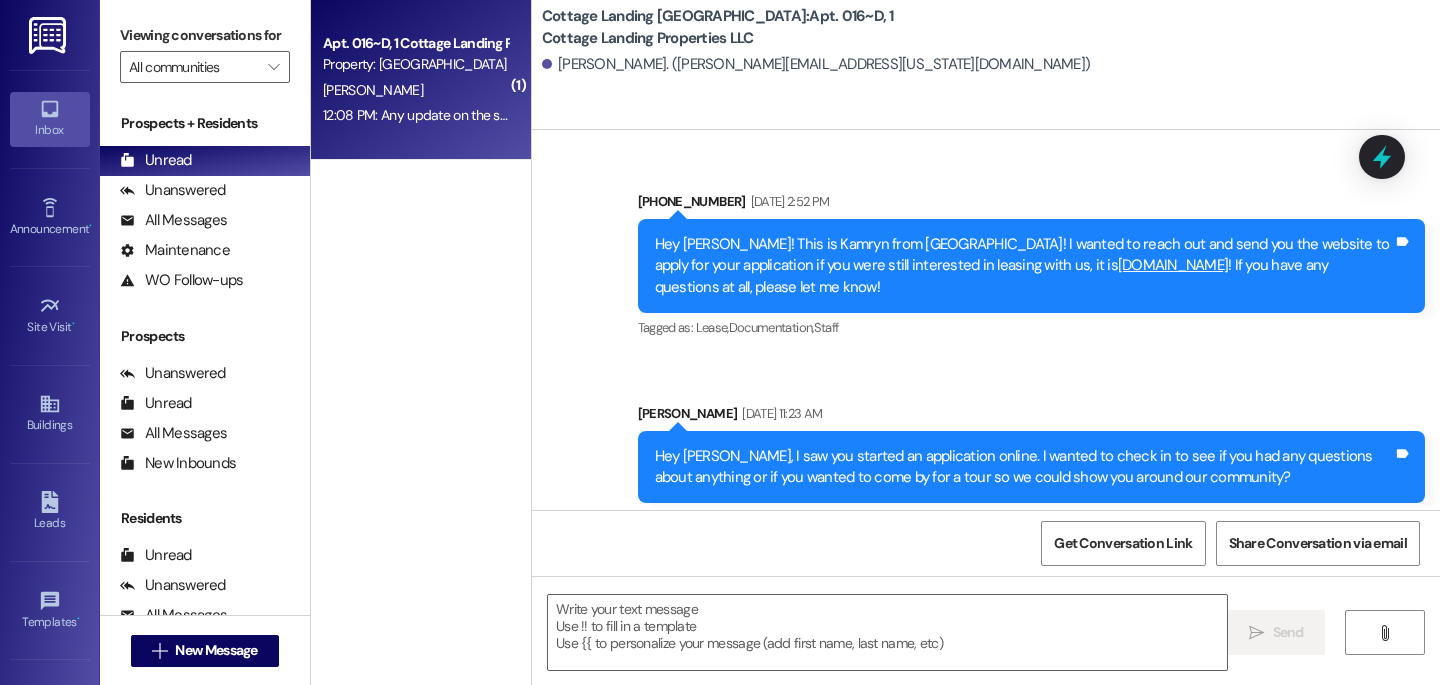 scroll, scrollTop: 41310, scrollLeft: 0, axis: vertical 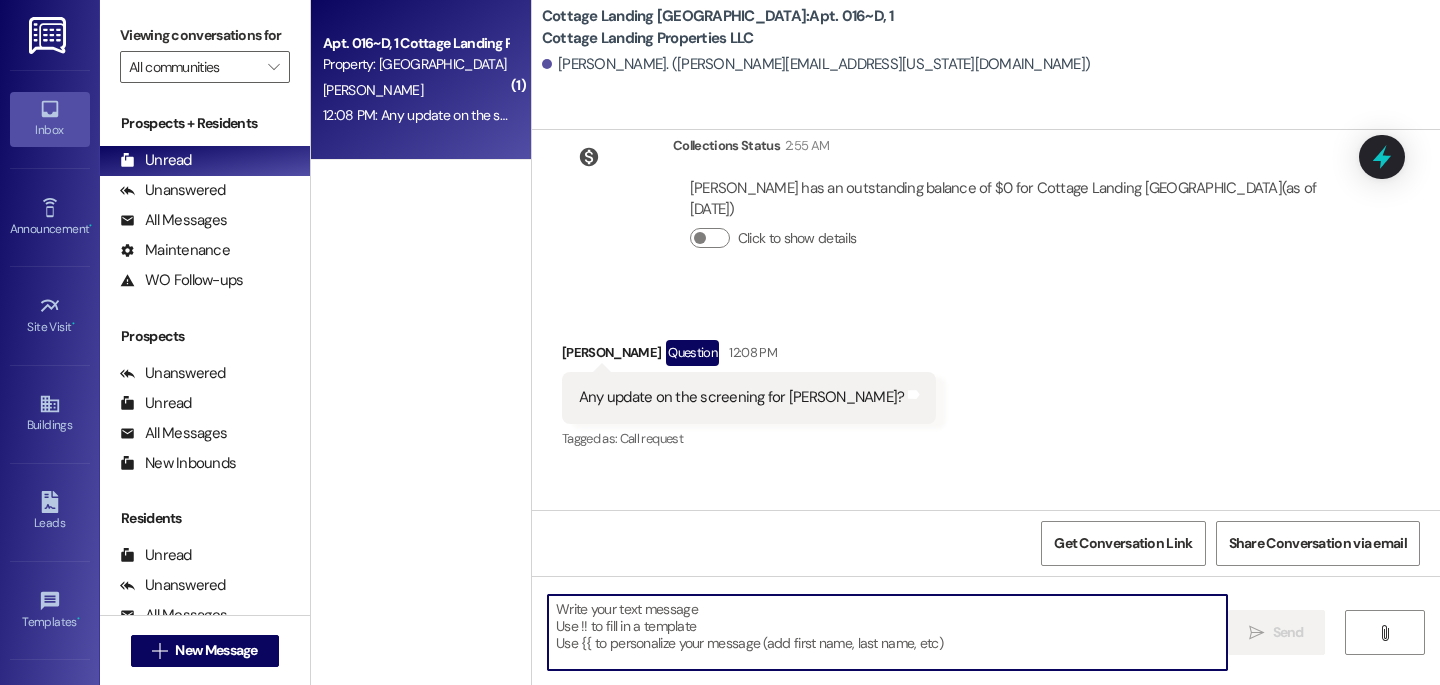 click at bounding box center [887, 632] 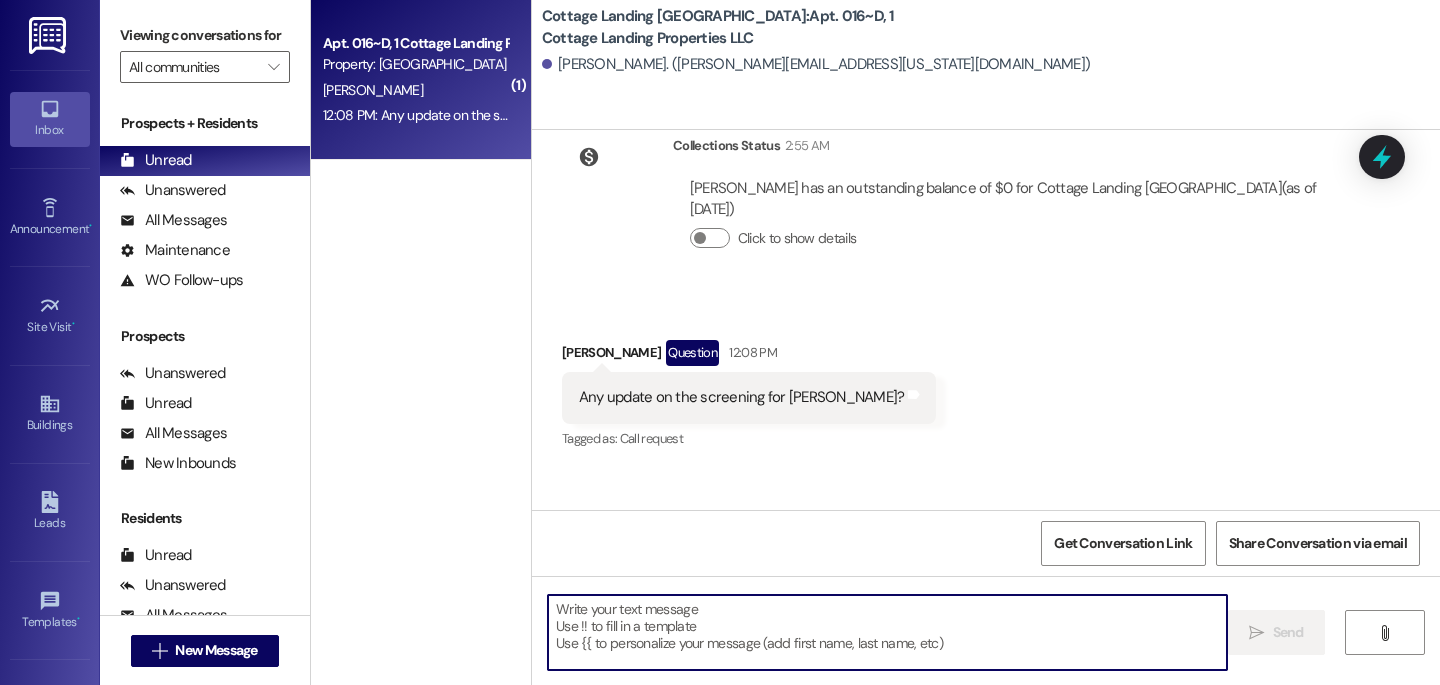 type on "j" 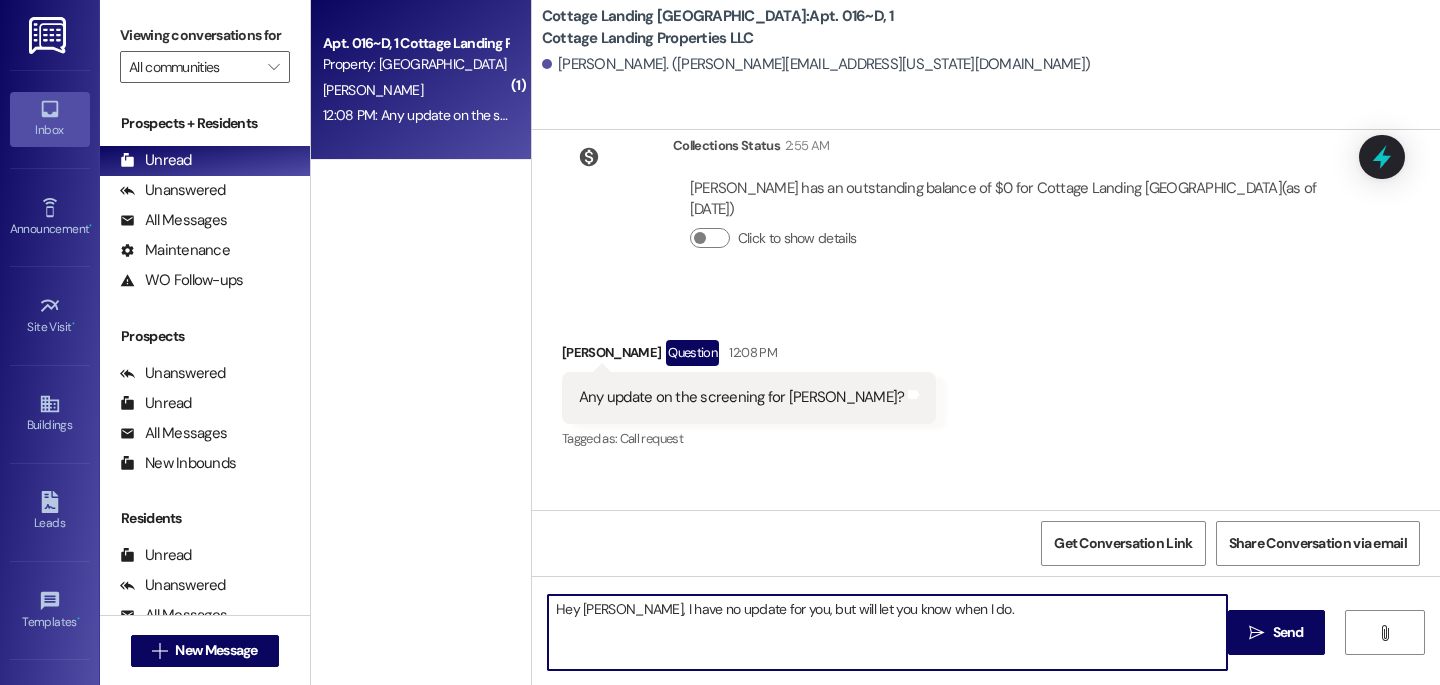 type on "Hey Emma, I have no update for you, but will let you know when I do." 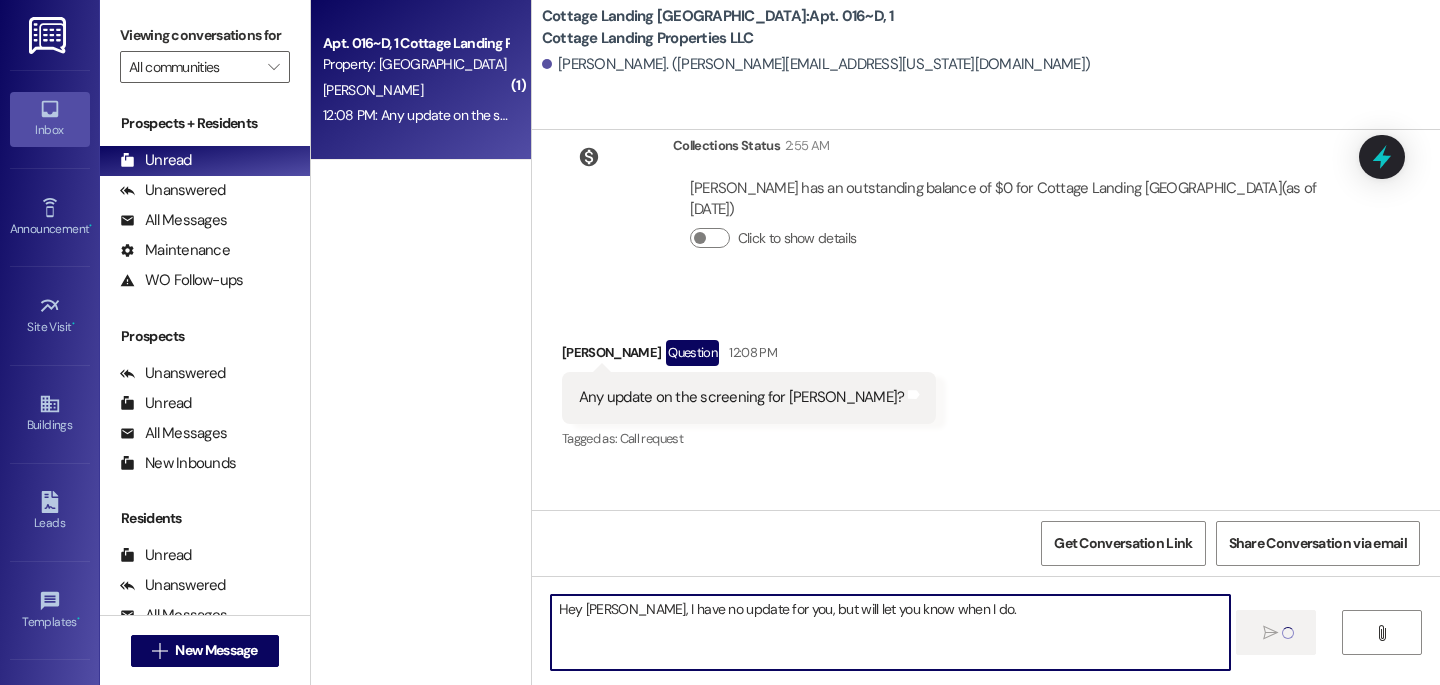 type 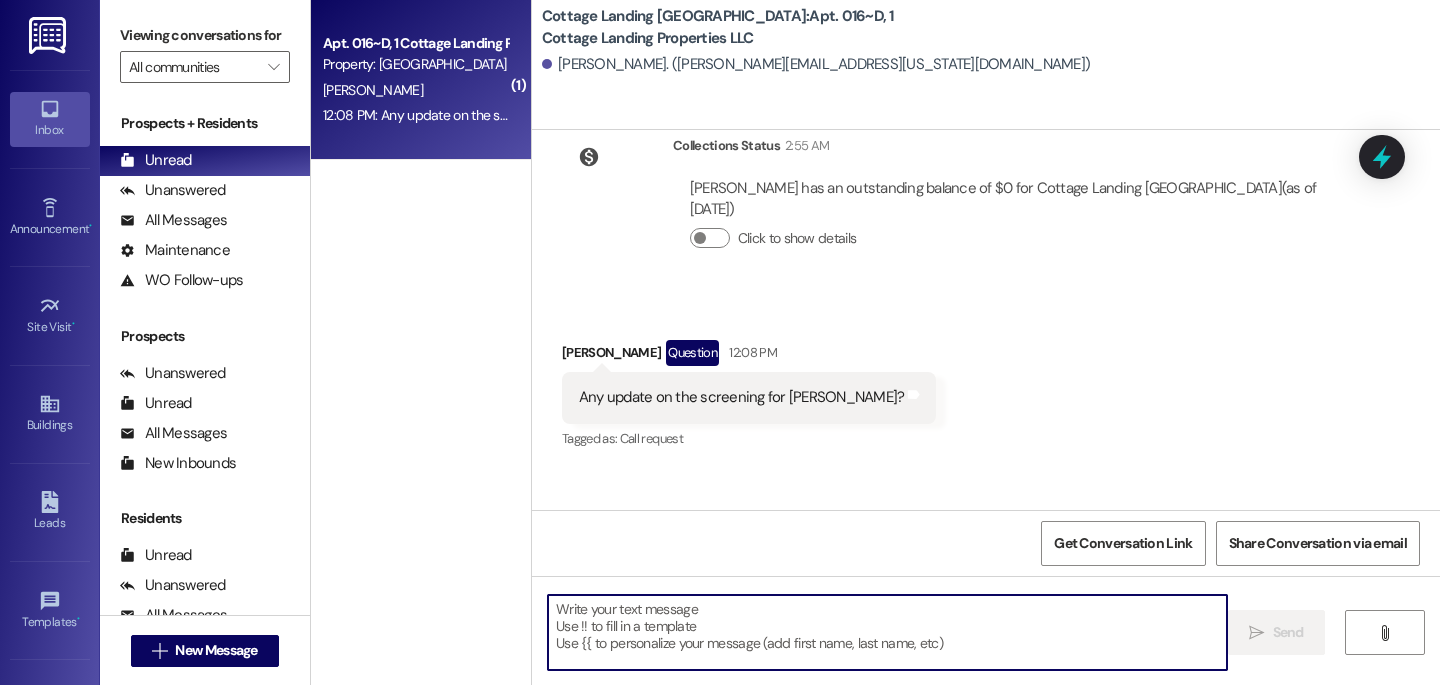 scroll, scrollTop: 41449, scrollLeft: 0, axis: vertical 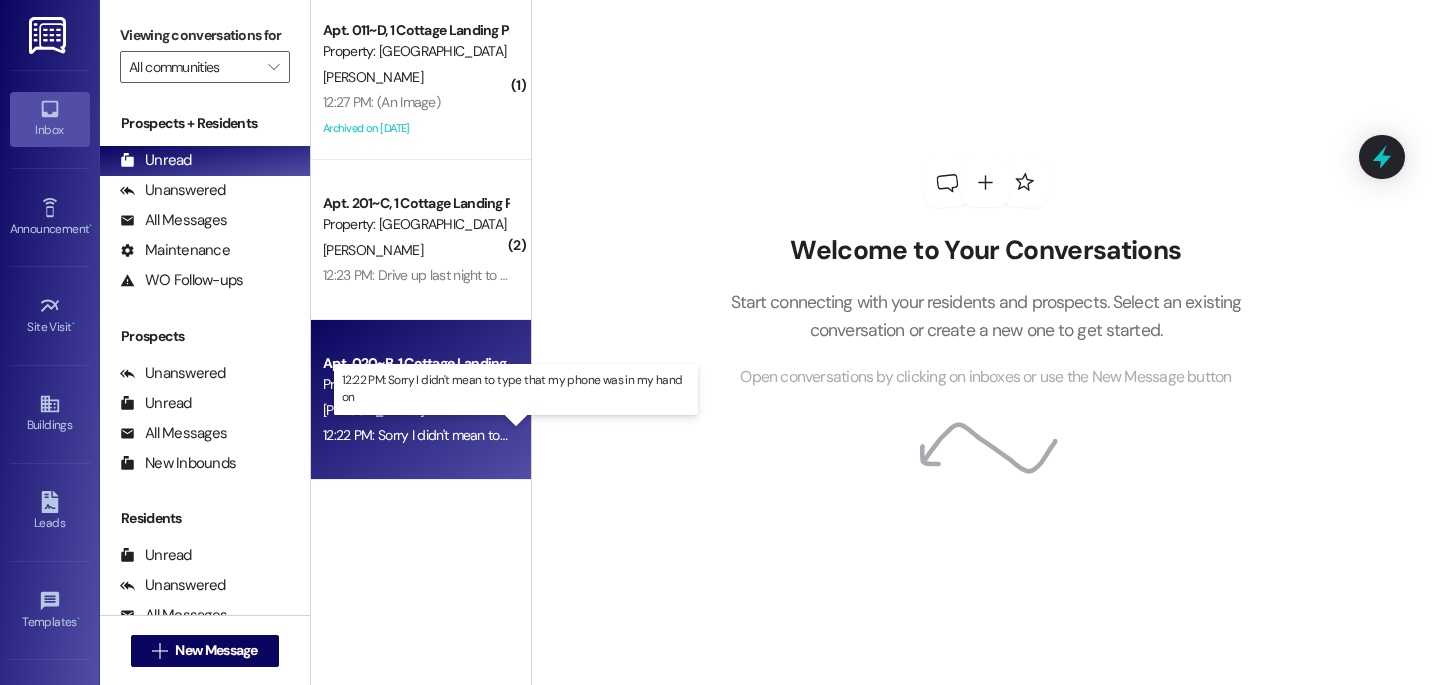 click on "12:22 PM: Sorry I didn't mean to type that my phone was in my hand on 12:22 PM: Sorry I didn't mean to type that my phone was in my hand on" at bounding box center (528, 435) 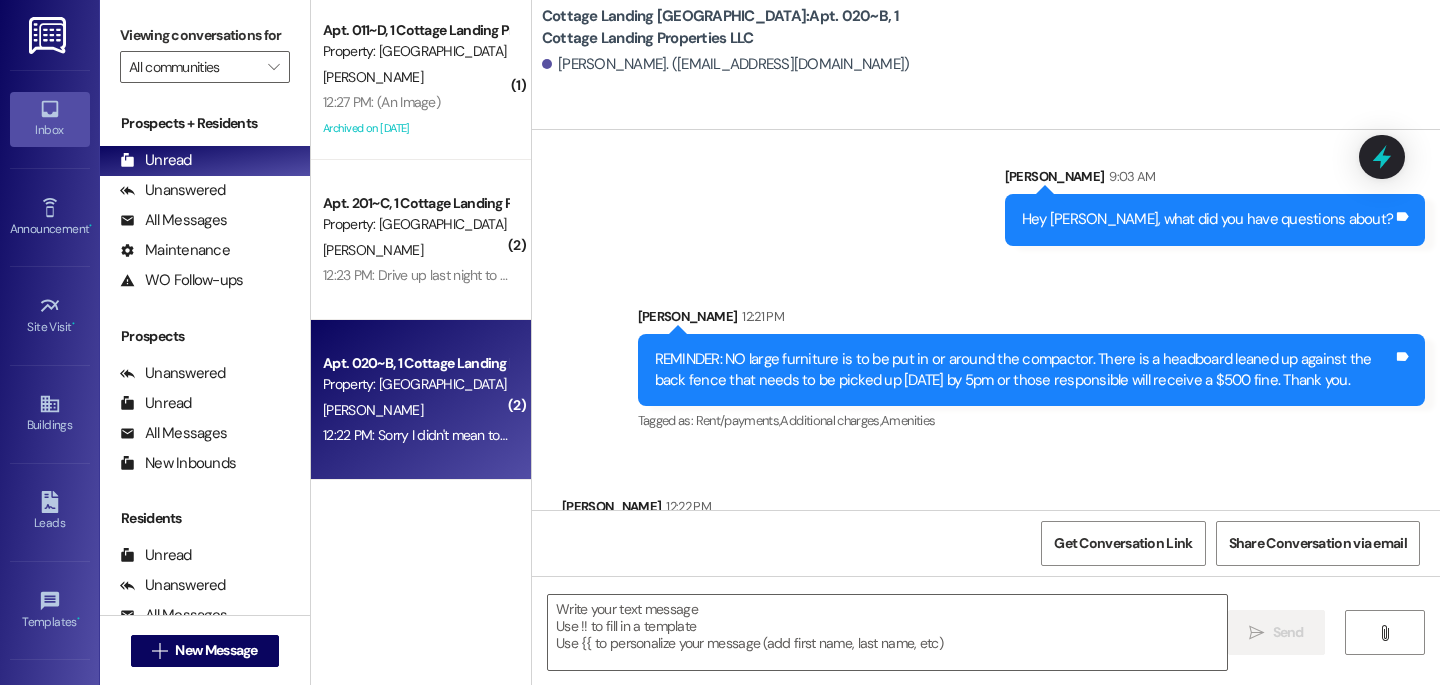 scroll, scrollTop: 3472, scrollLeft: 0, axis: vertical 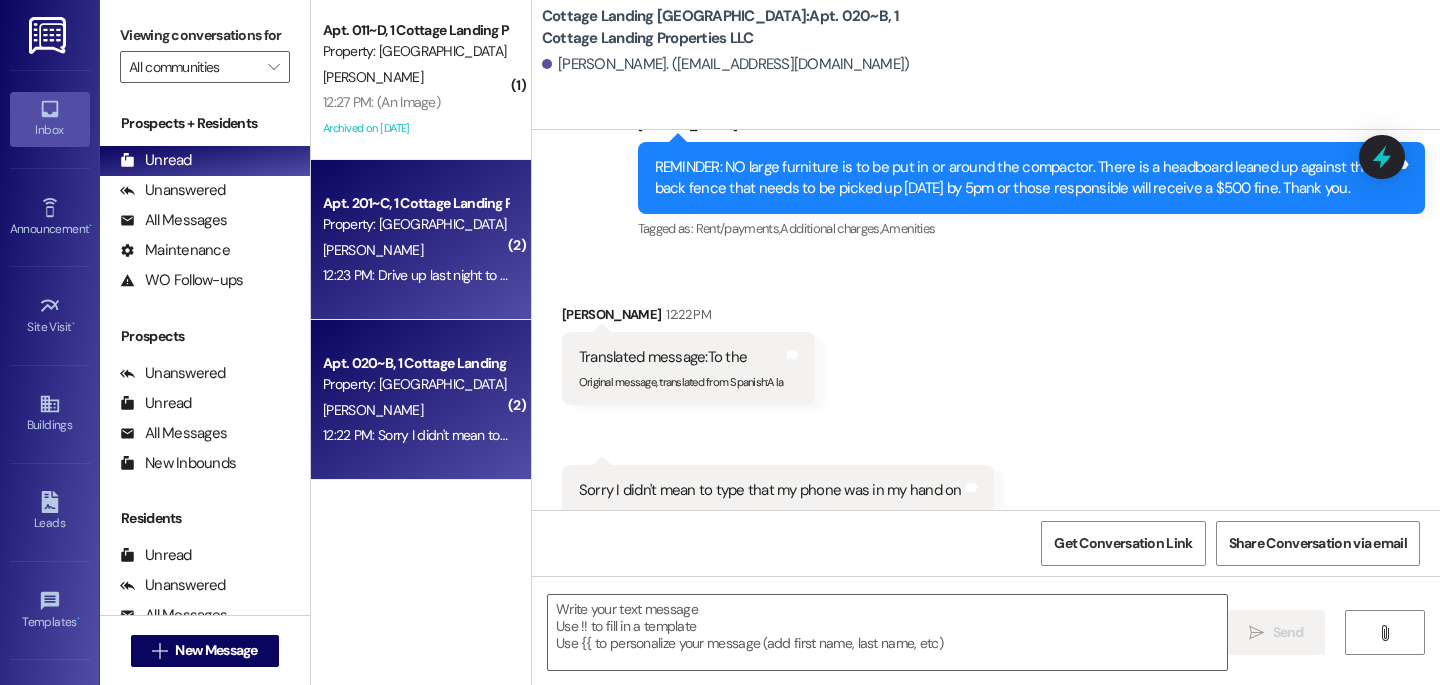 click on "W. Dwelle" at bounding box center [415, 250] 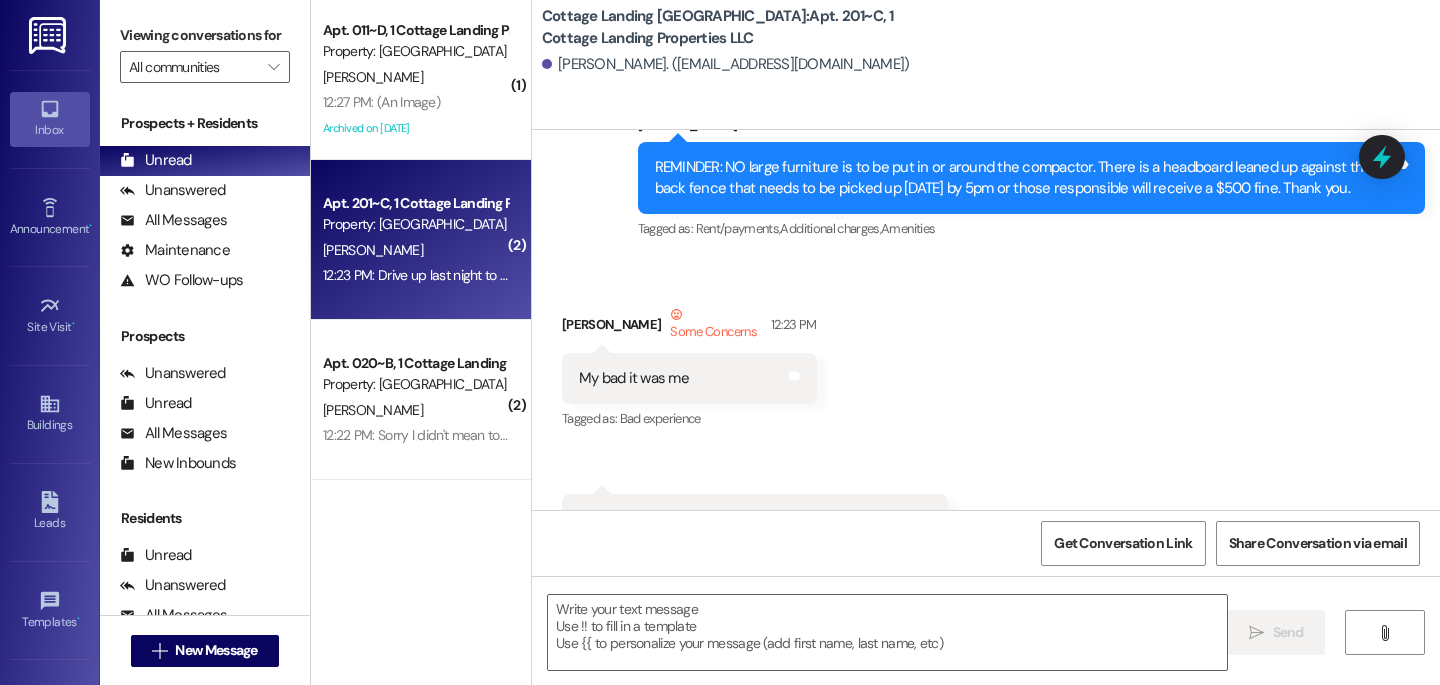 scroll, scrollTop: 39019, scrollLeft: 0, axis: vertical 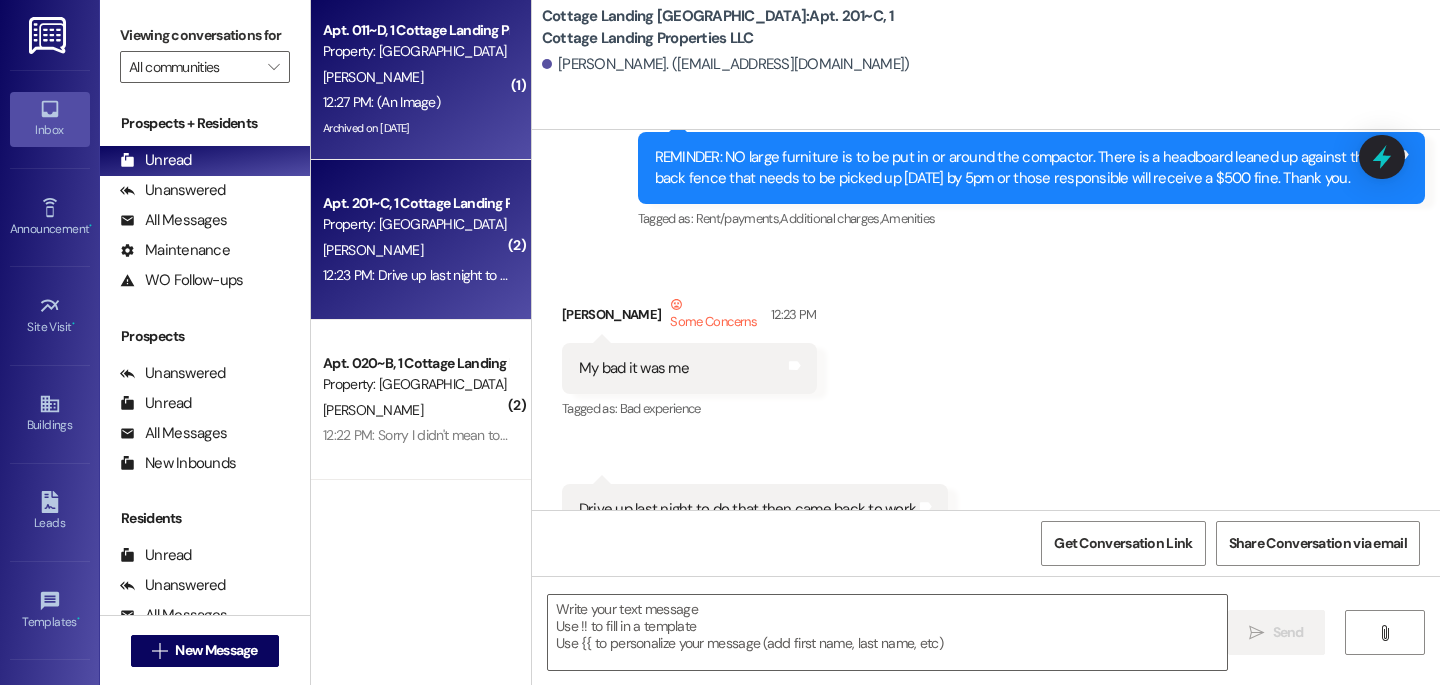 click on "12:27 PM: (An Image) 12:27 PM: (An Image)" at bounding box center [415, 102] 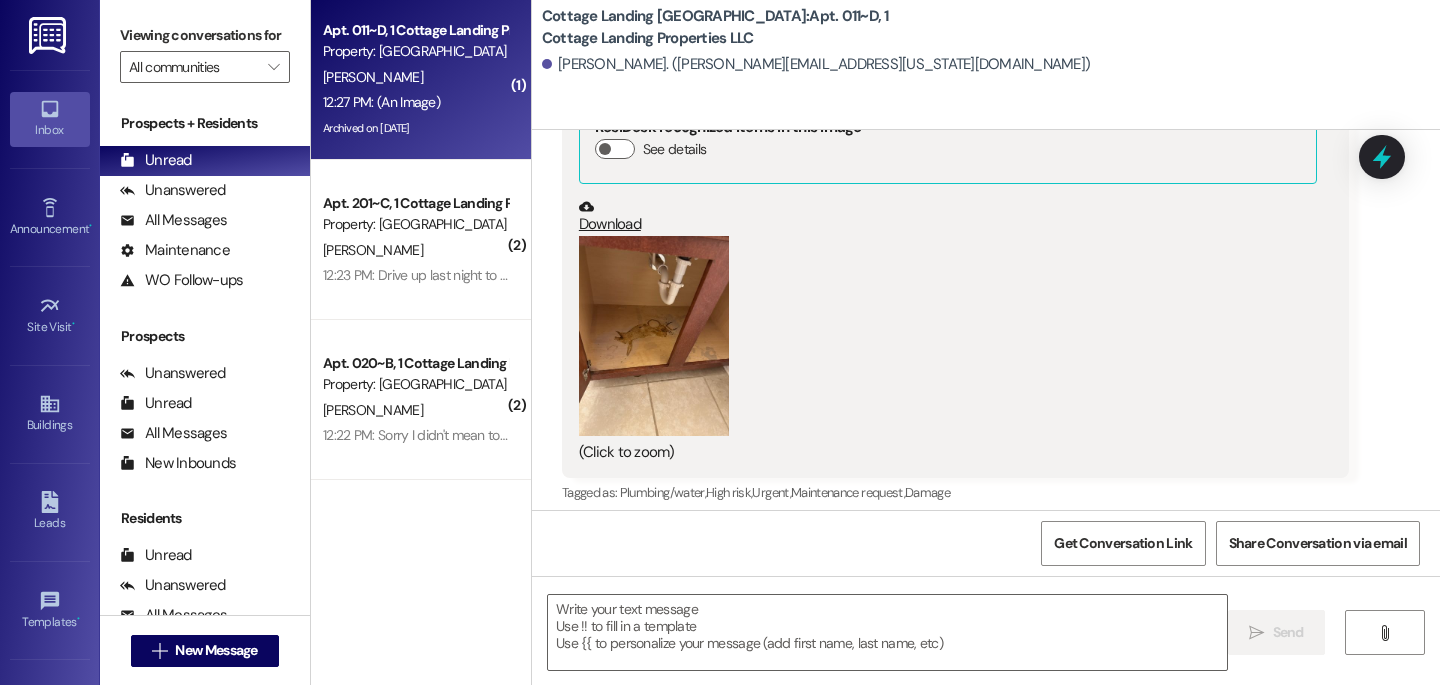 scroll, scrollTop: 219516, scrollLeft: 0, axis: vertical 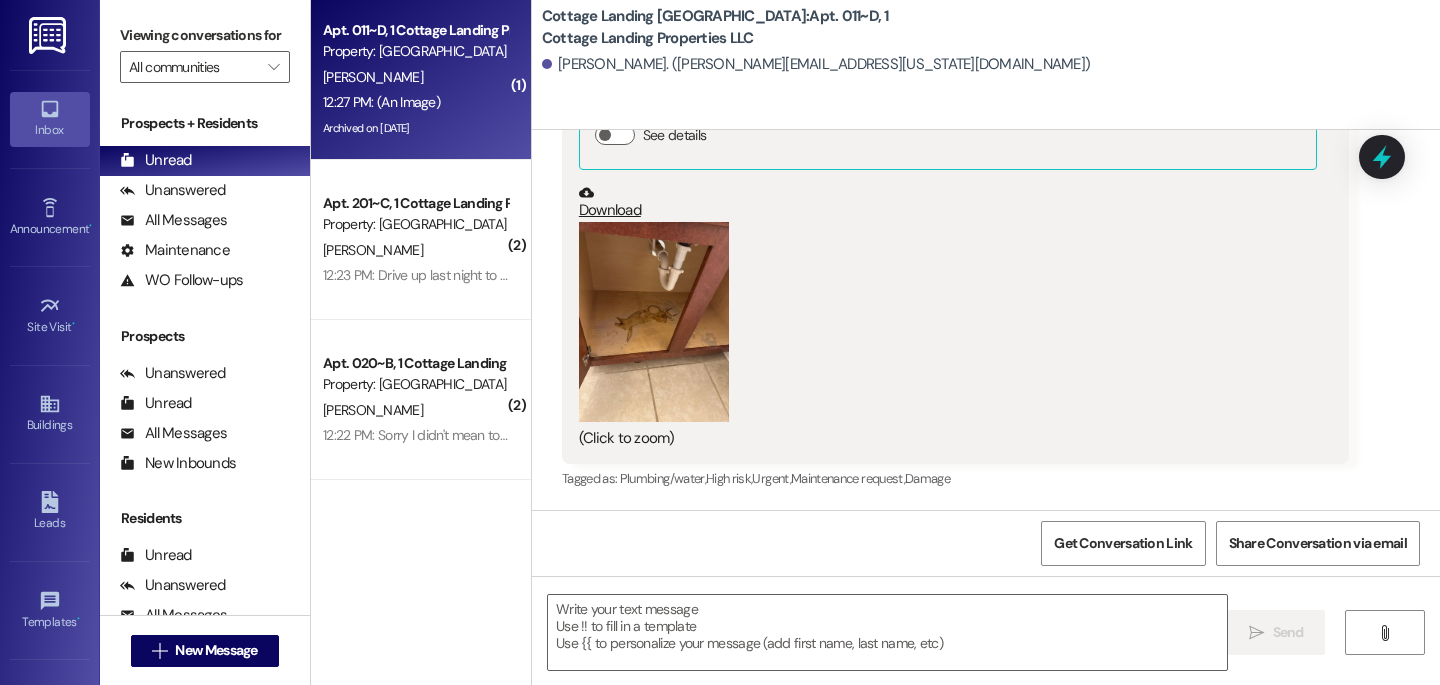 click at bounding box center (654, 322) 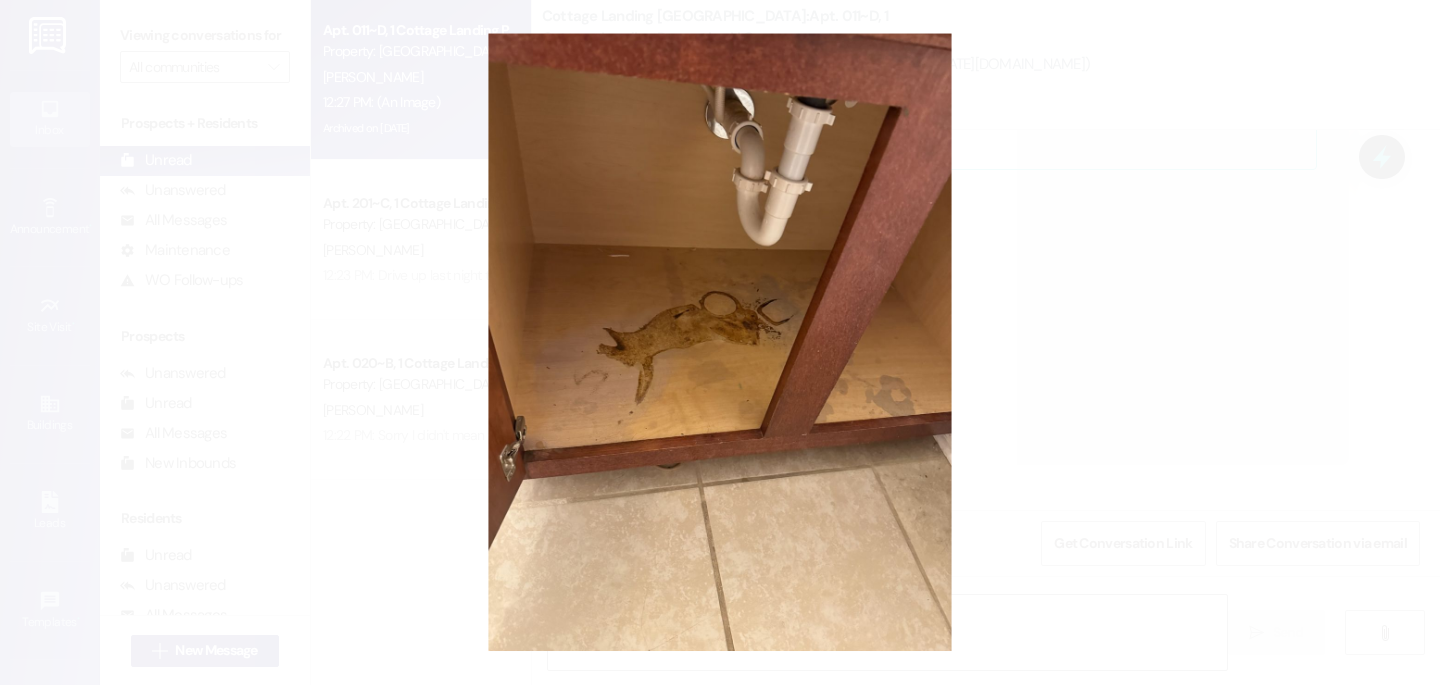 click at bounding box center [720, 342] 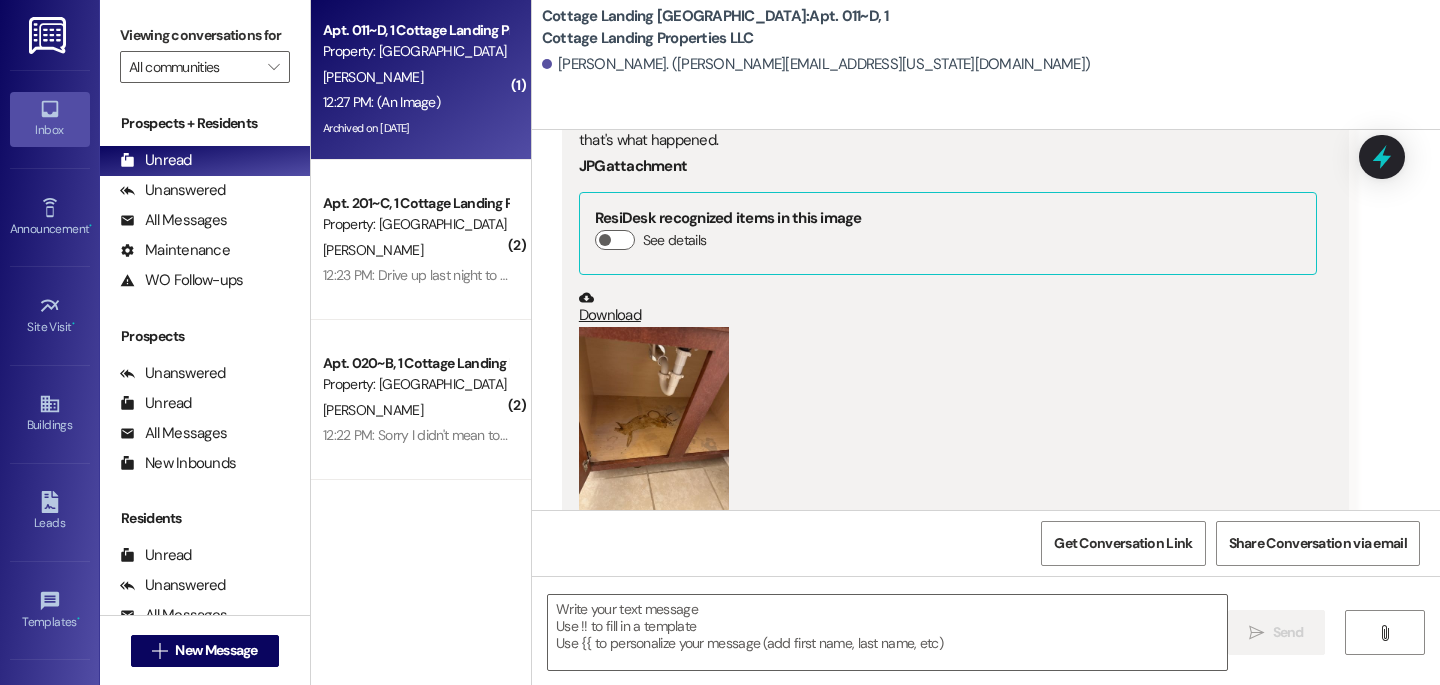 scroll, scrollTop: 219516, scrollLeft: 0, axis: vertical 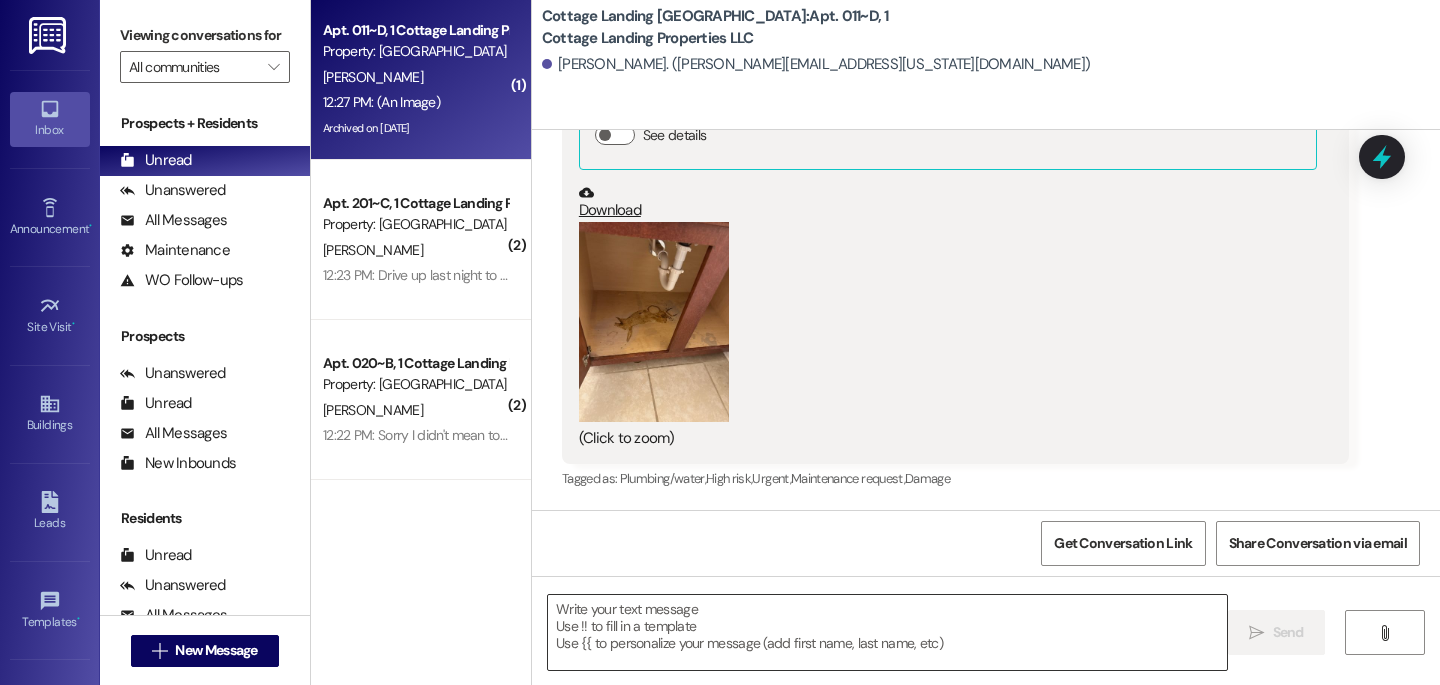 click at bounding box center (887, 632) 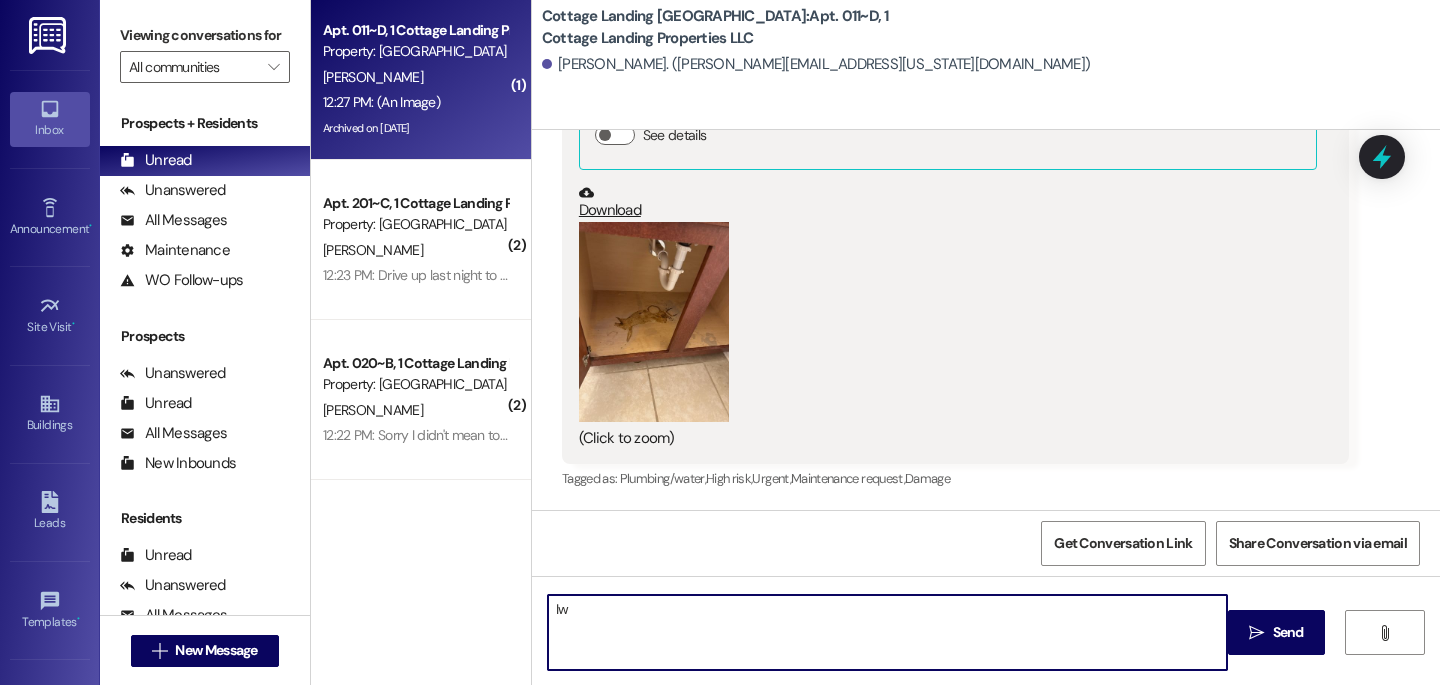 type on "I" 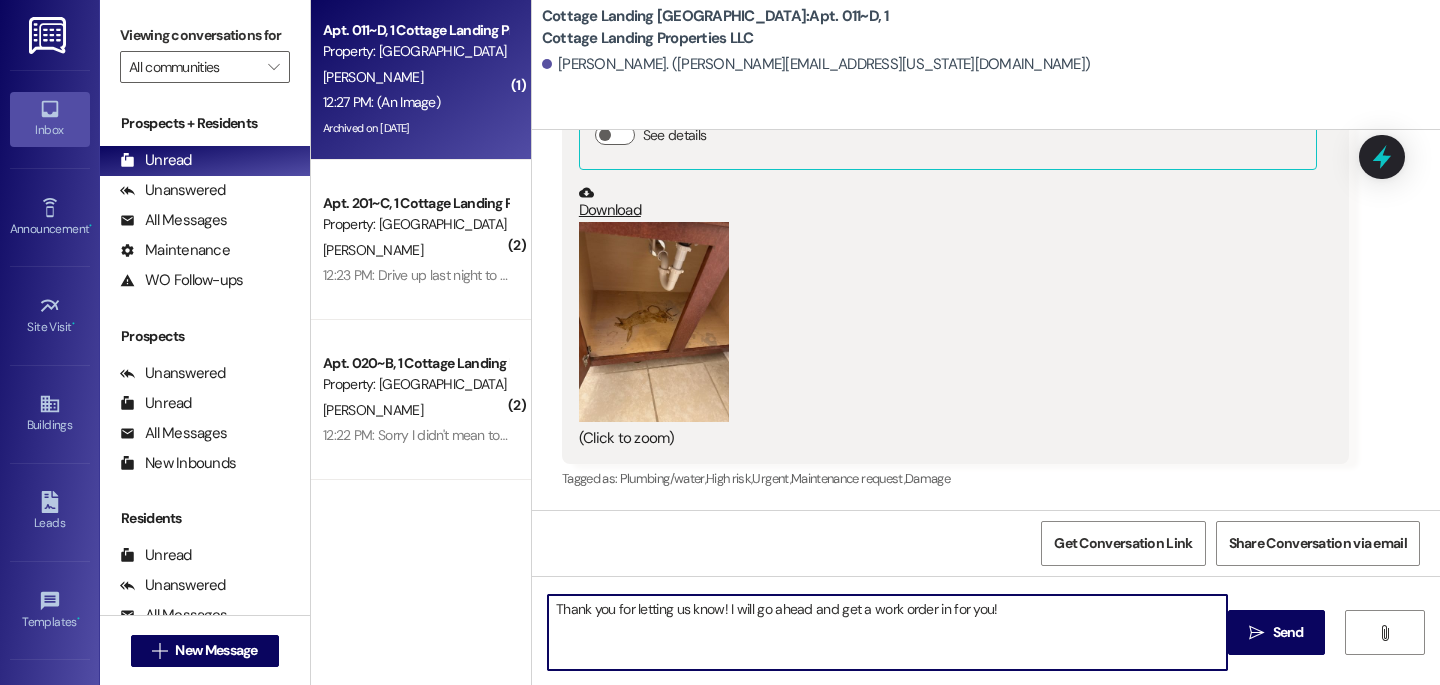 type on "Thank you for letting us know! I will go ahead and get a work order in for you!" 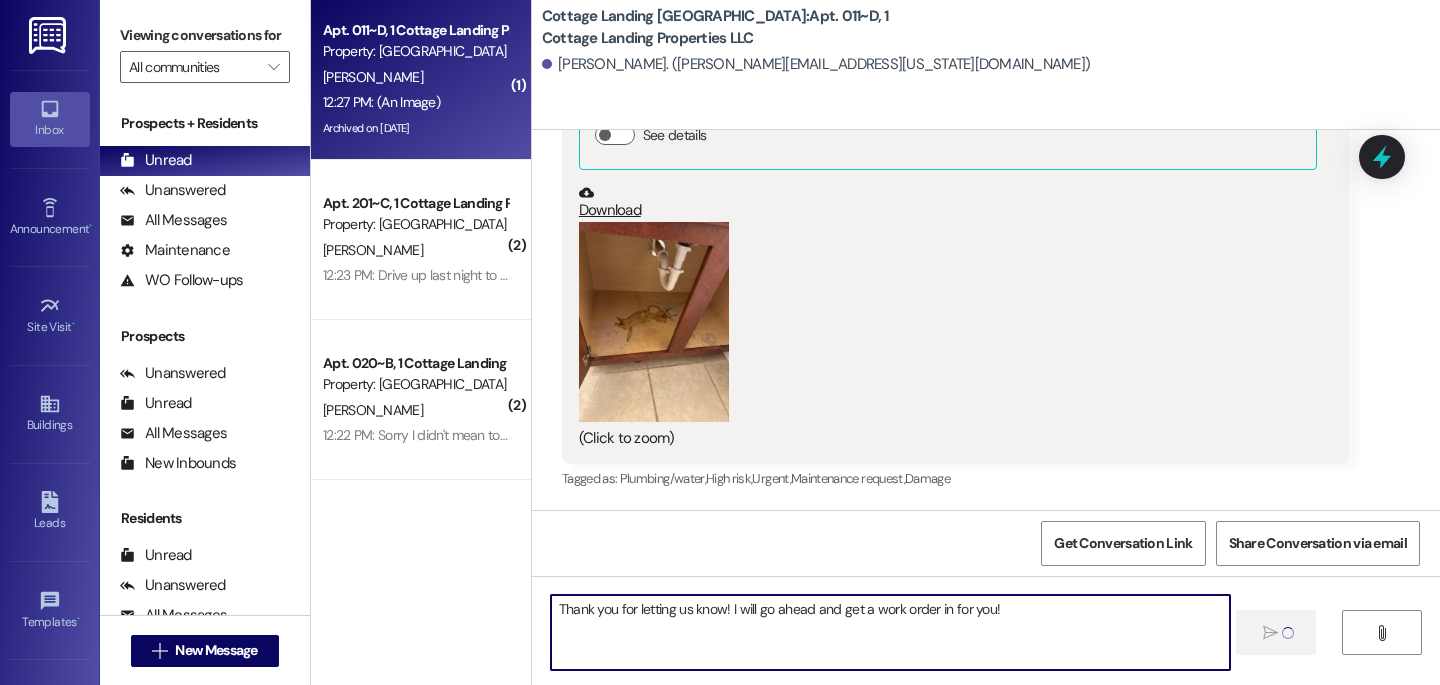 type 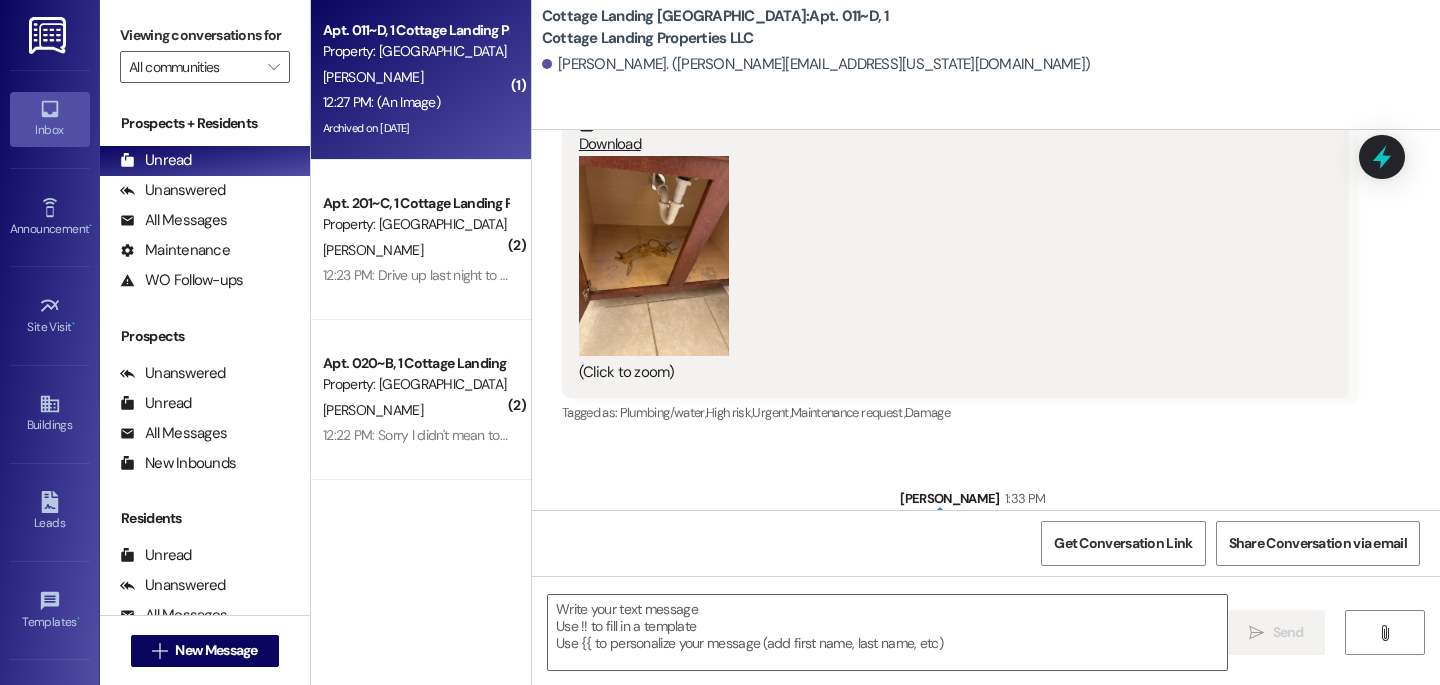 click at bounding box center (654, 256) 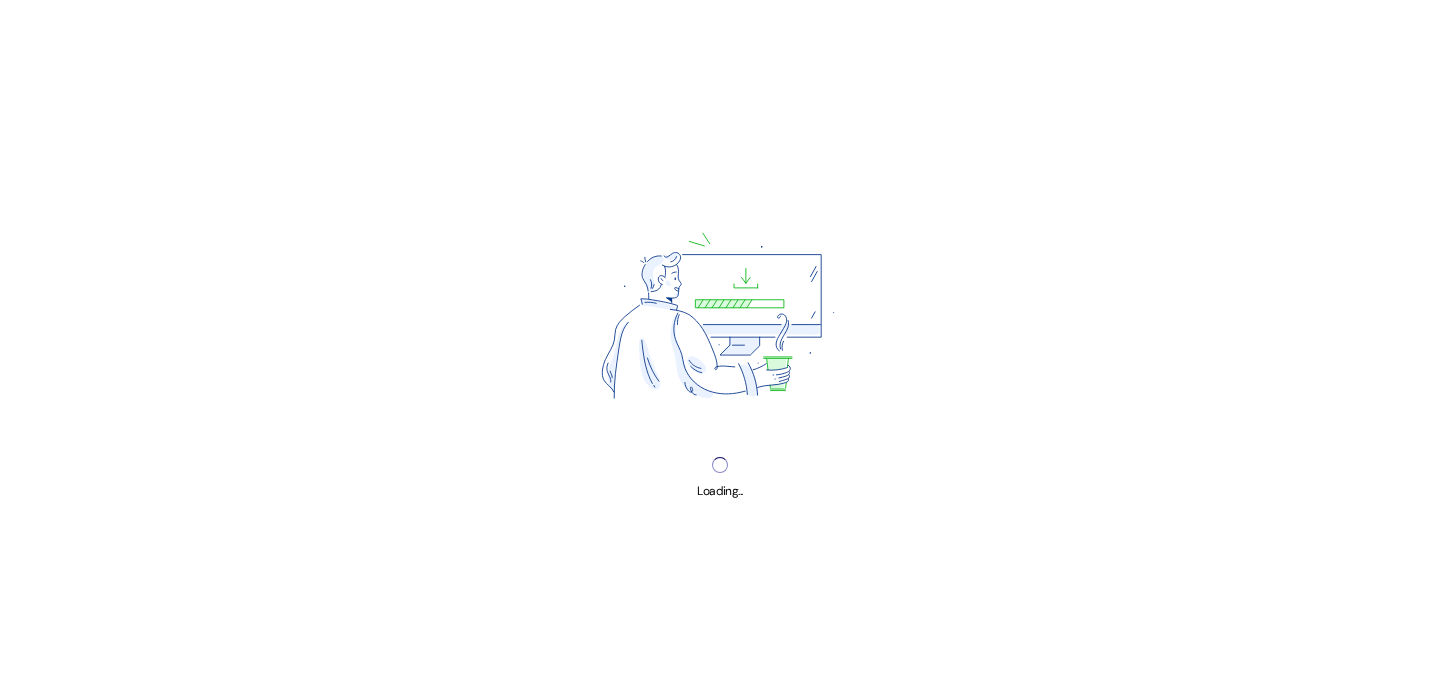 scroll, scrollTop: 0, scrollLeft: 0, axis: both 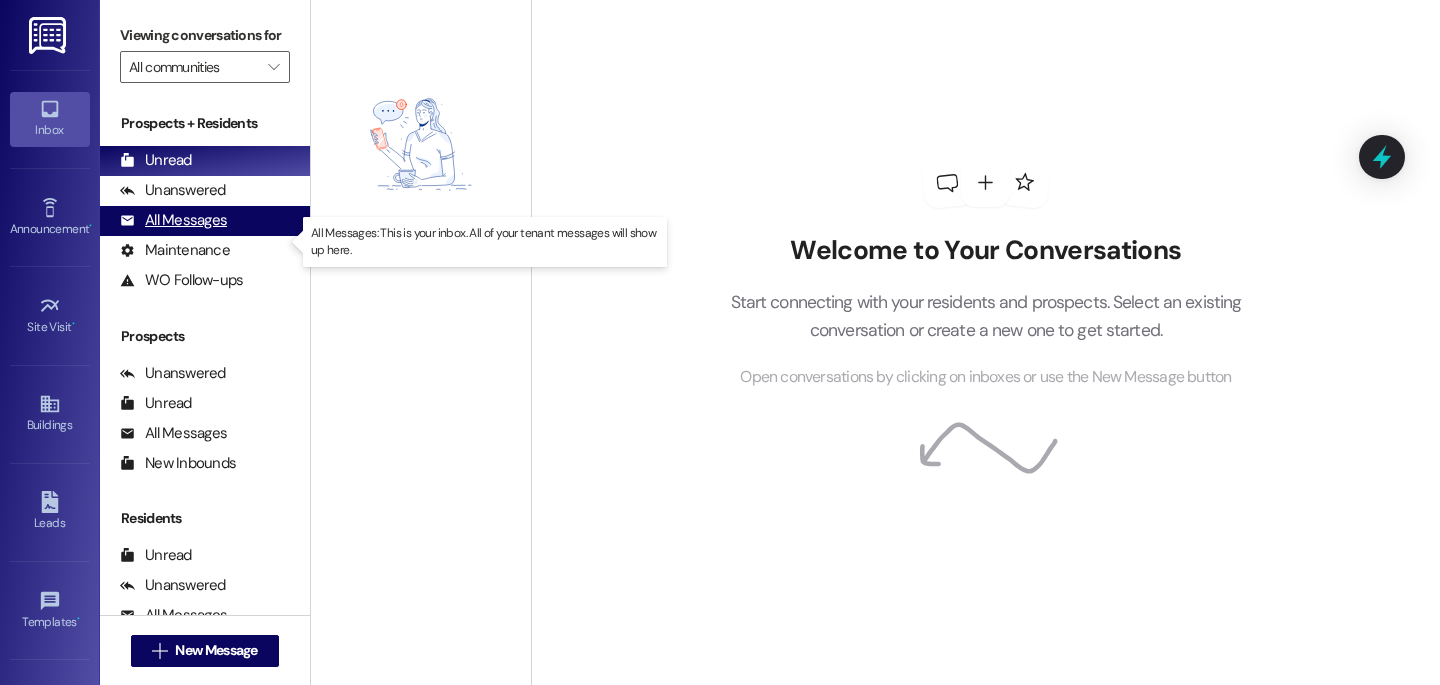 click on "All Messages" at bounding box center (173, 220) 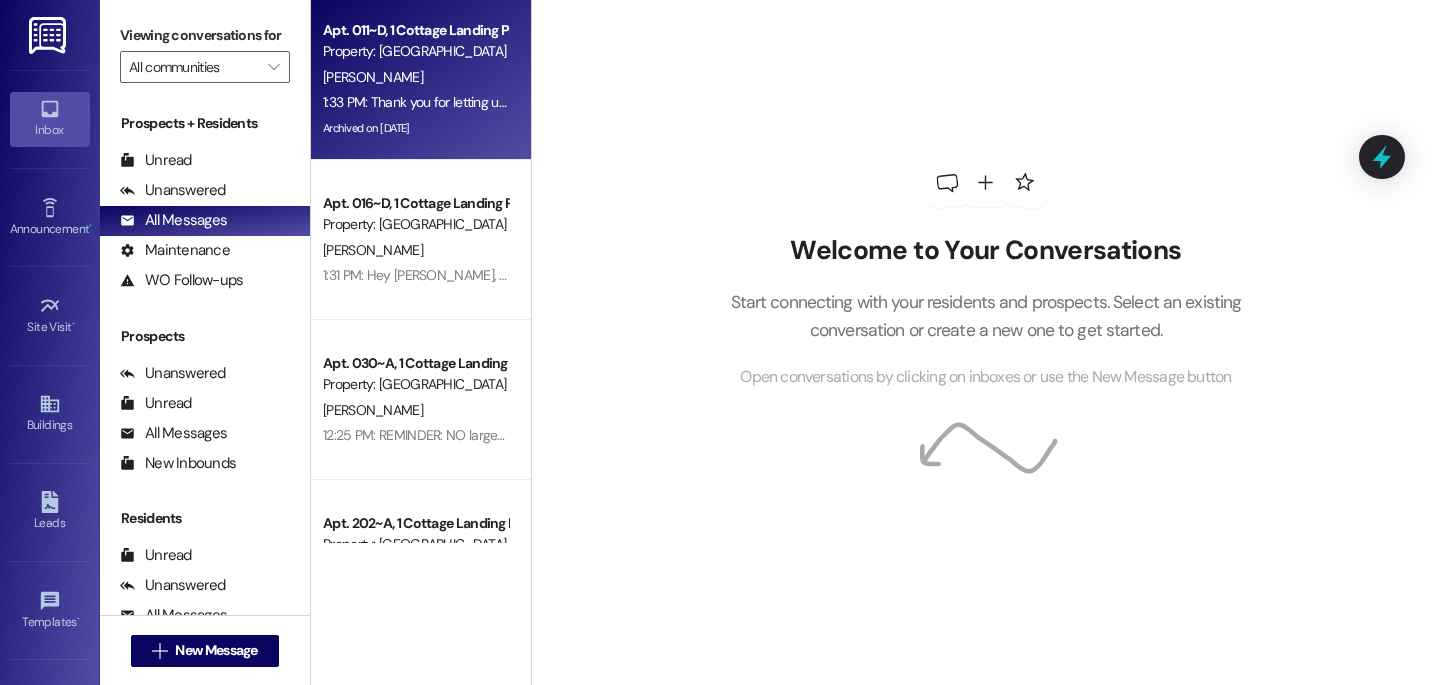 click on "Archived on [DATE]" at bounding box center (415, 128) 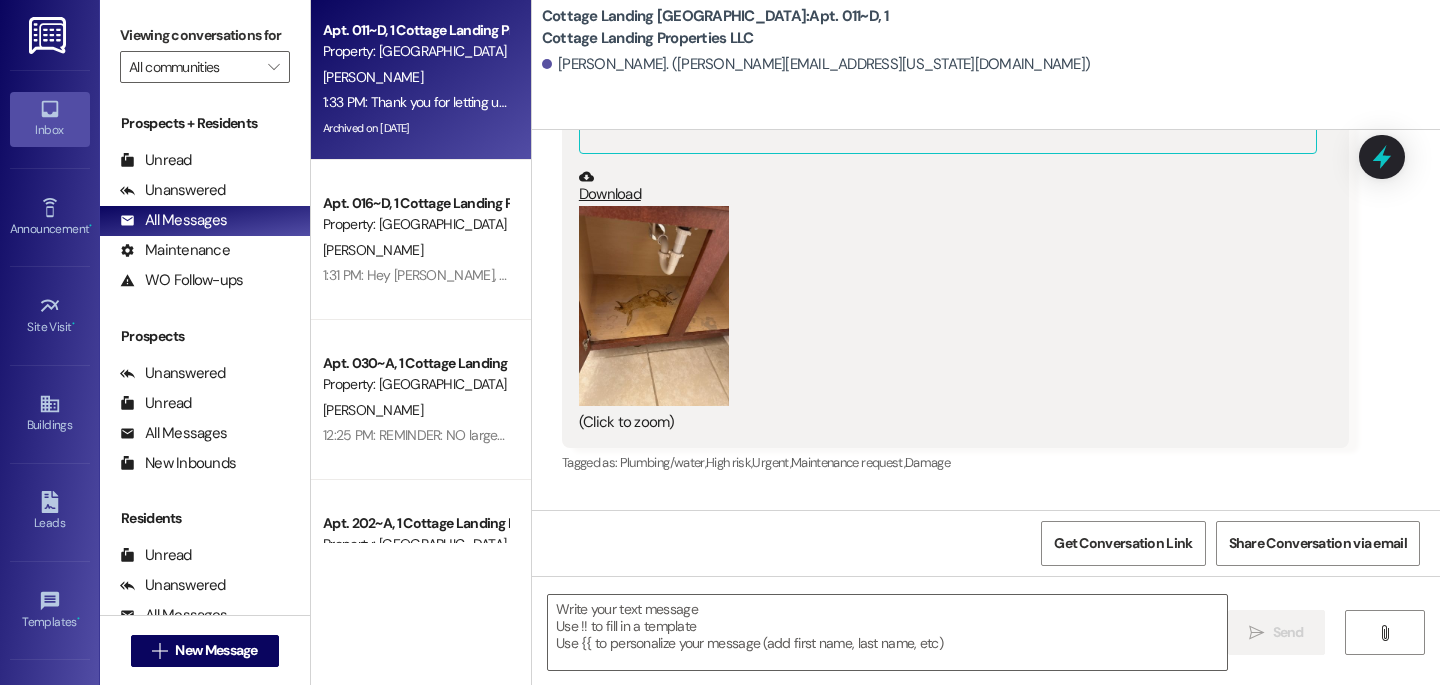scroll, scrollTop: 219515, scrollLeft: 0, axis: vertical 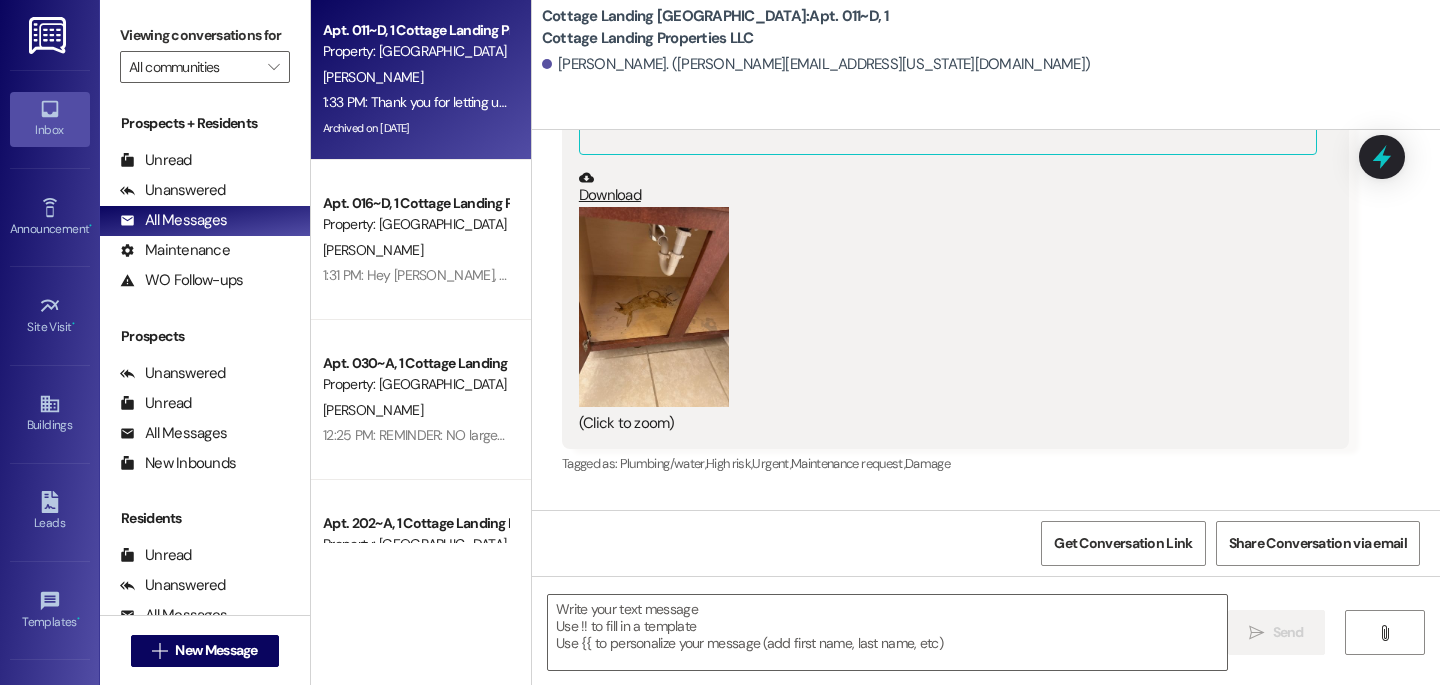 click on "Download" at bounding box center [948, 187] 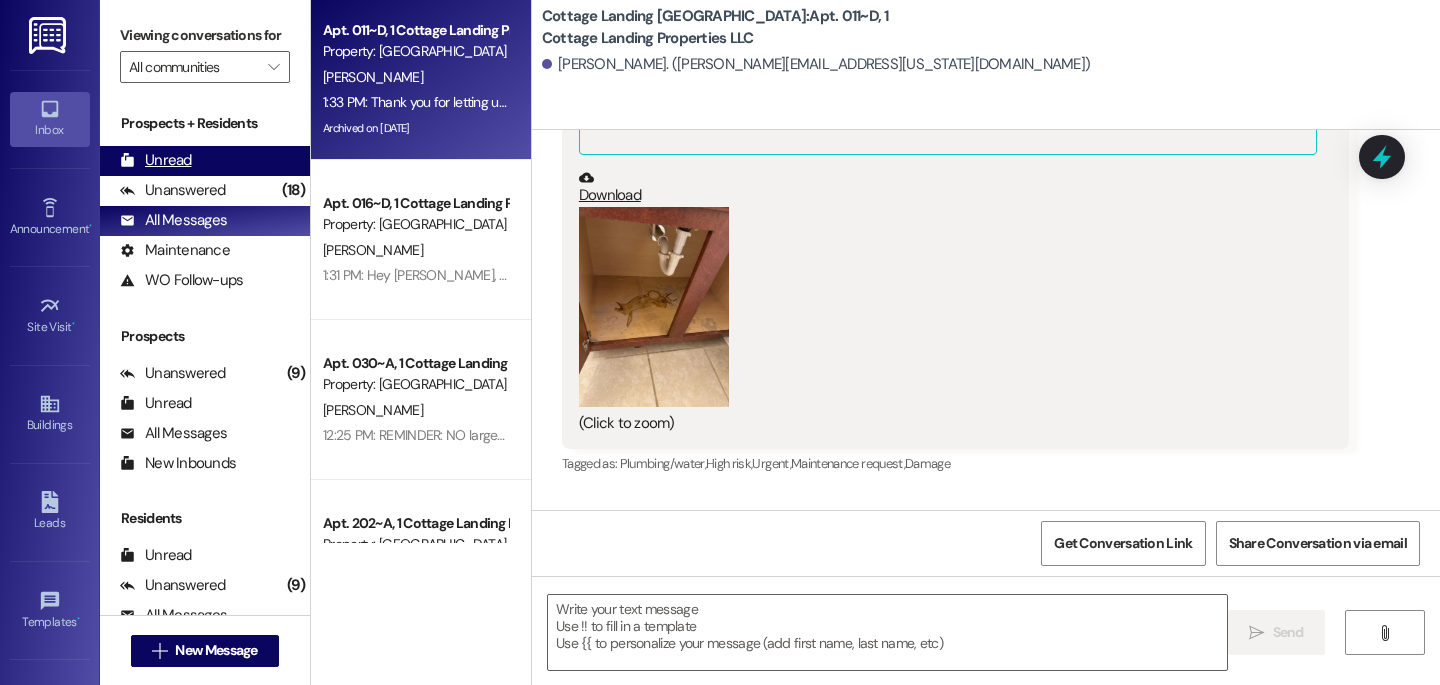 click on "Unread" at bounding box center (156, 160) 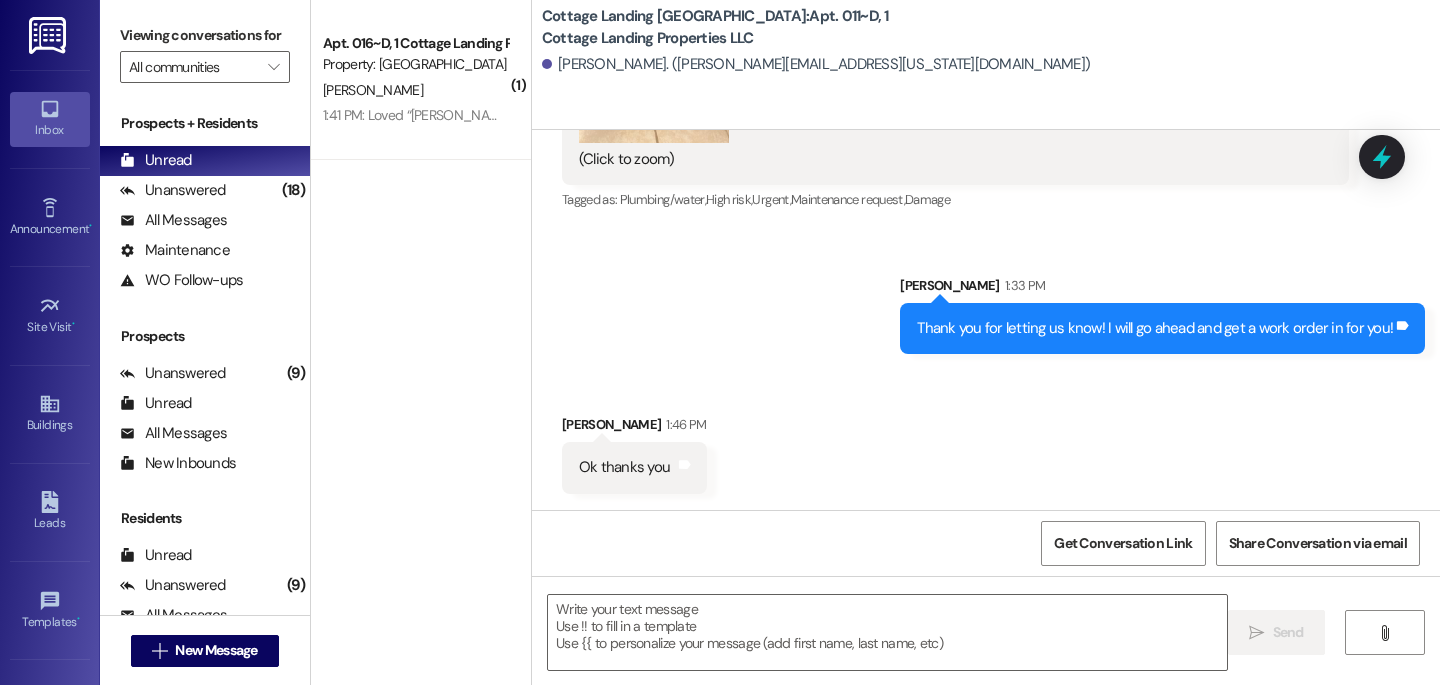 scroll, scrollTop: 219795, scrollLeft: 0, axis: vertical 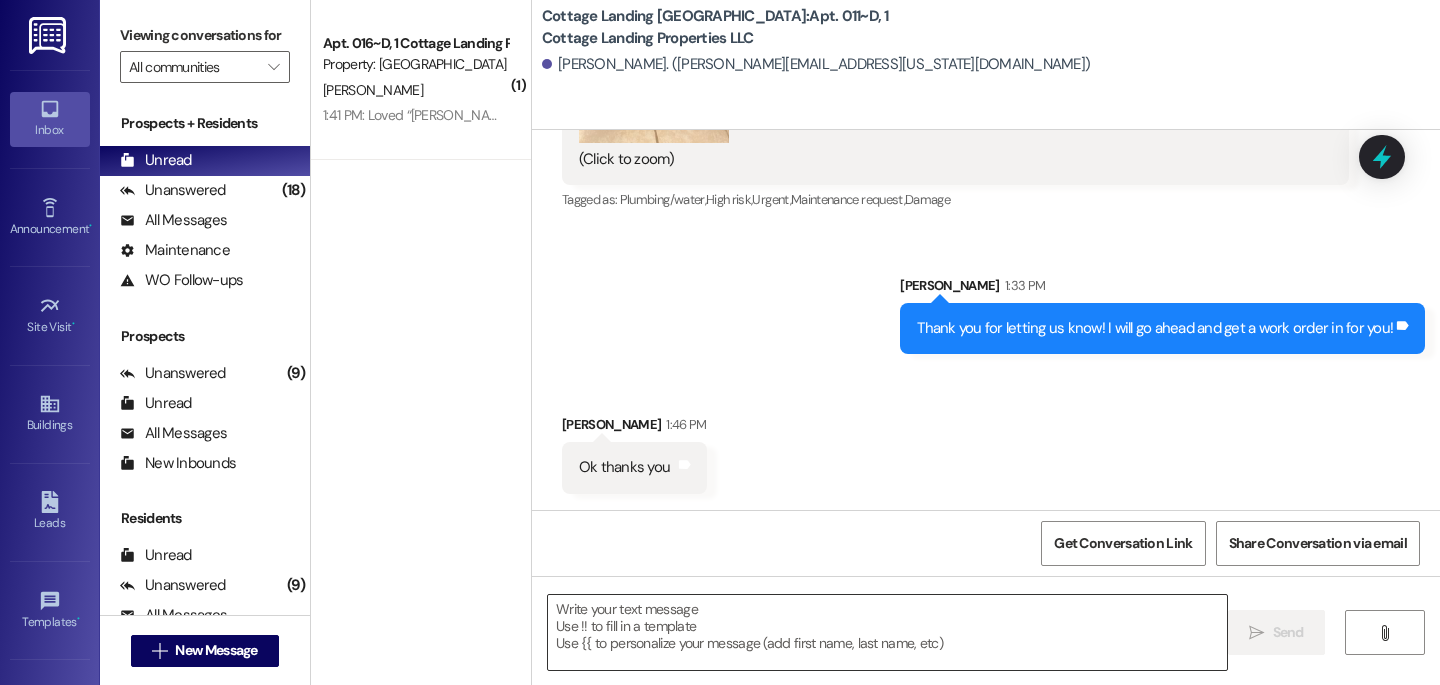 click at bounding box center [887, 632] 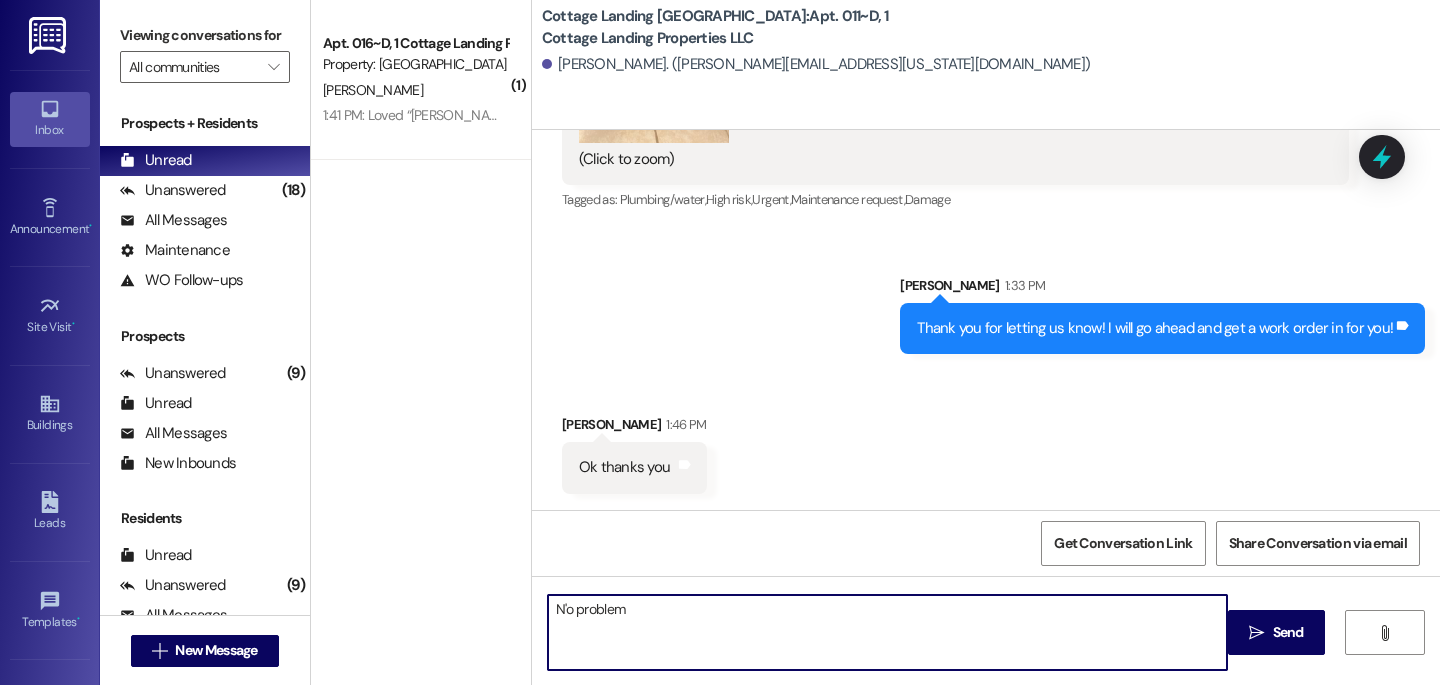 type on "N'o problem!" 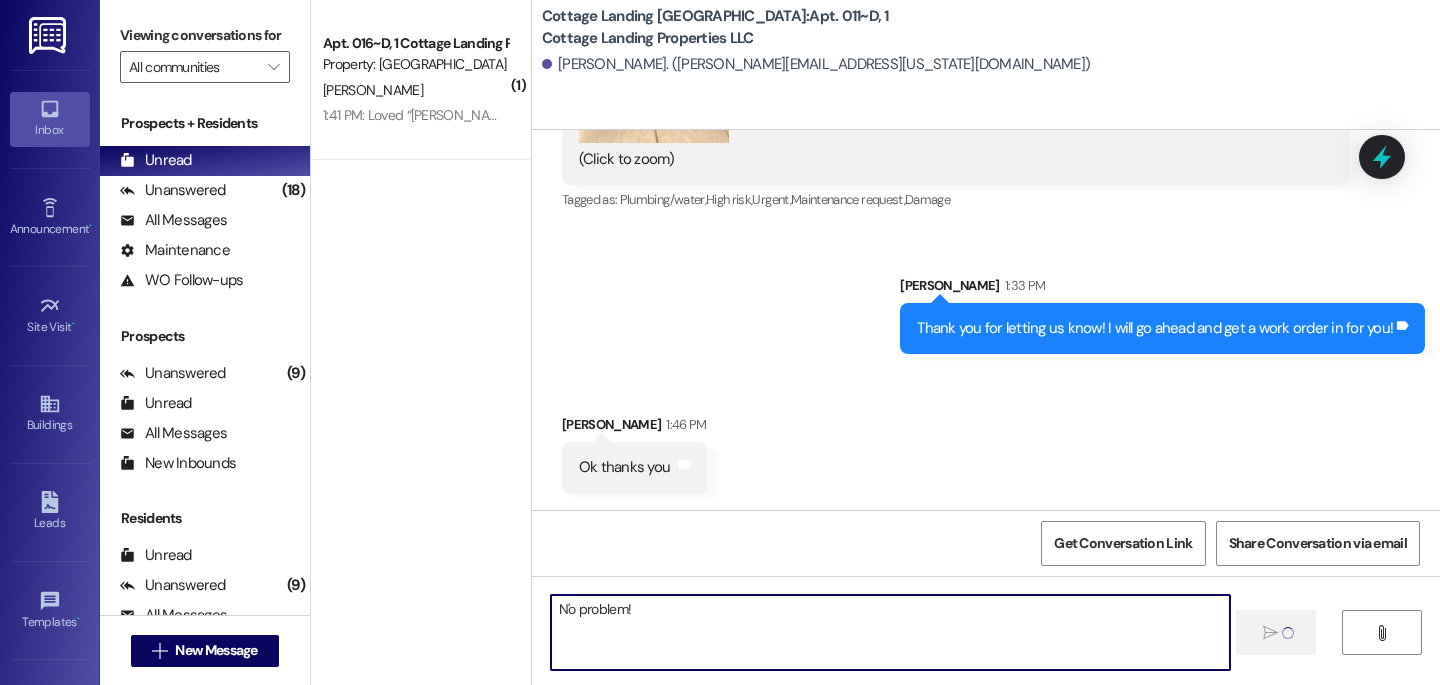 type 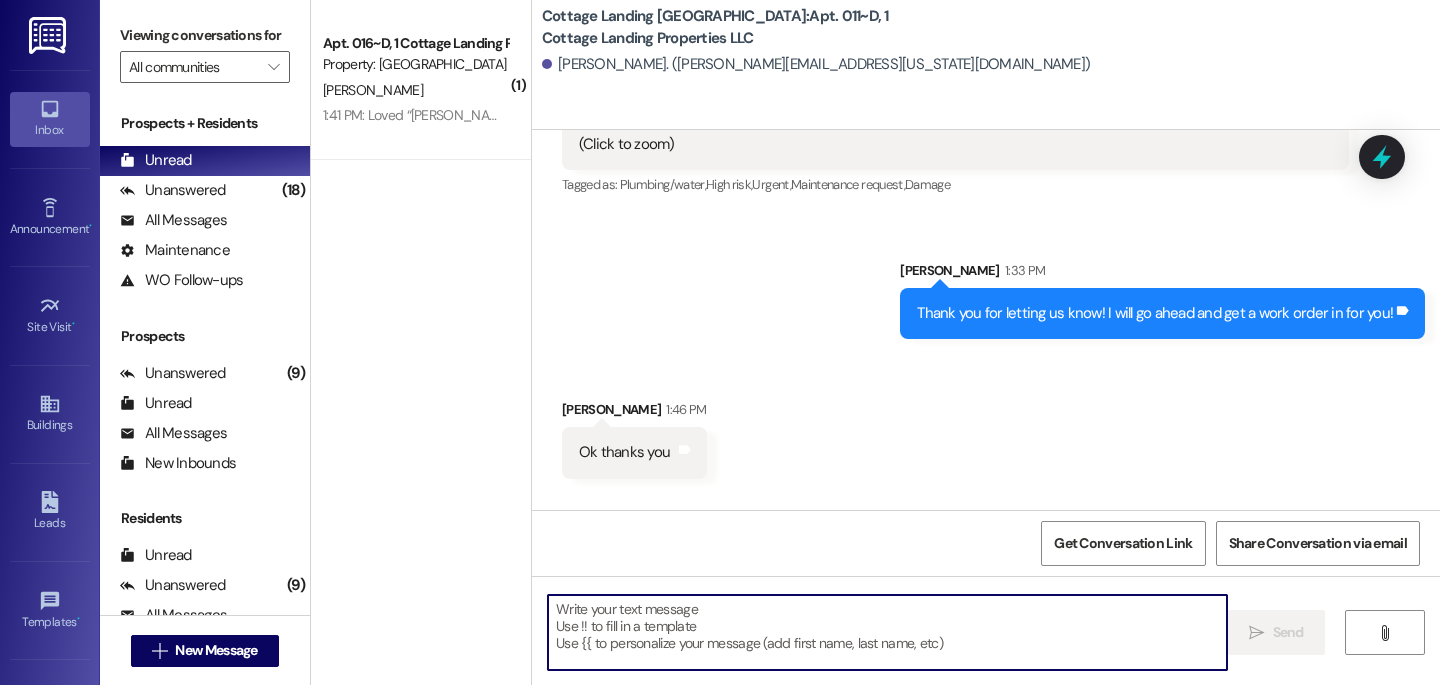 scroll, scrollTop: 219934, scrollLeft: 0, axis: vertical 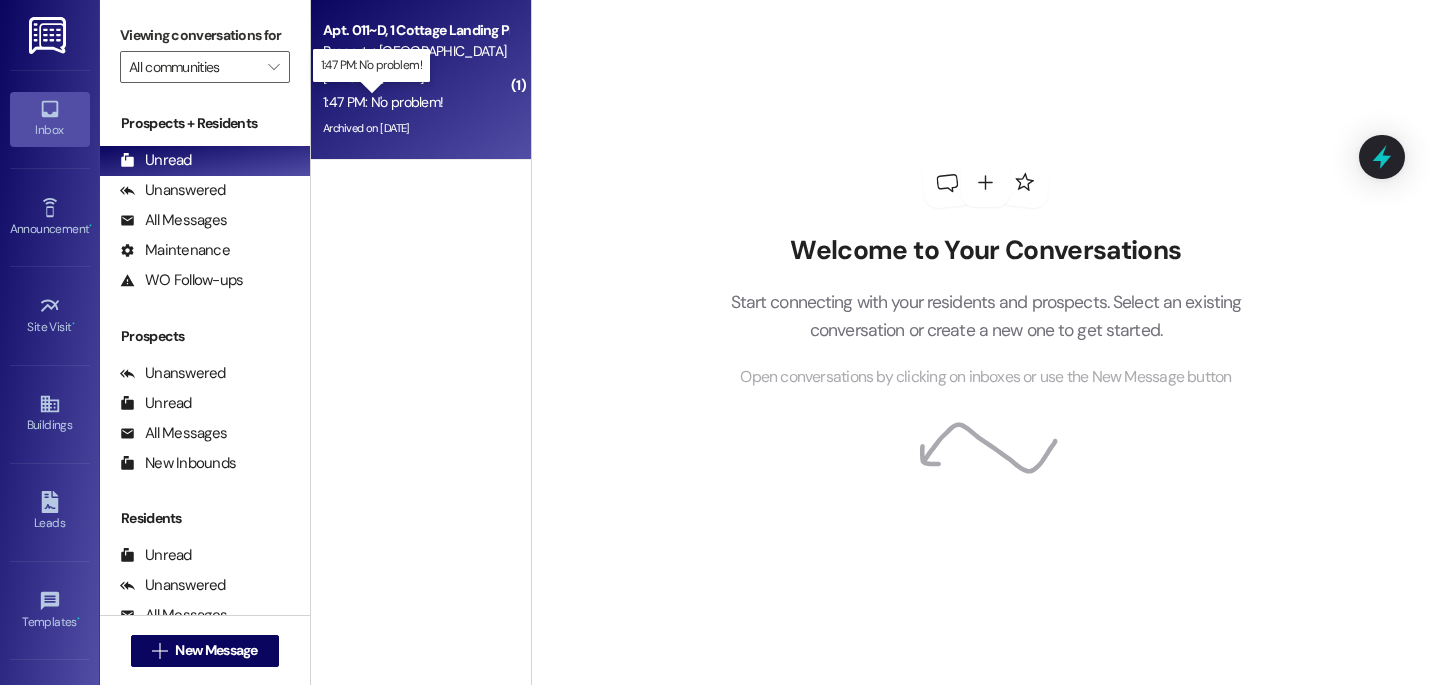 click on "1:47 PM: N'o problem! 1:47 PM: N'o problem!" at bounding box center (383, 102) 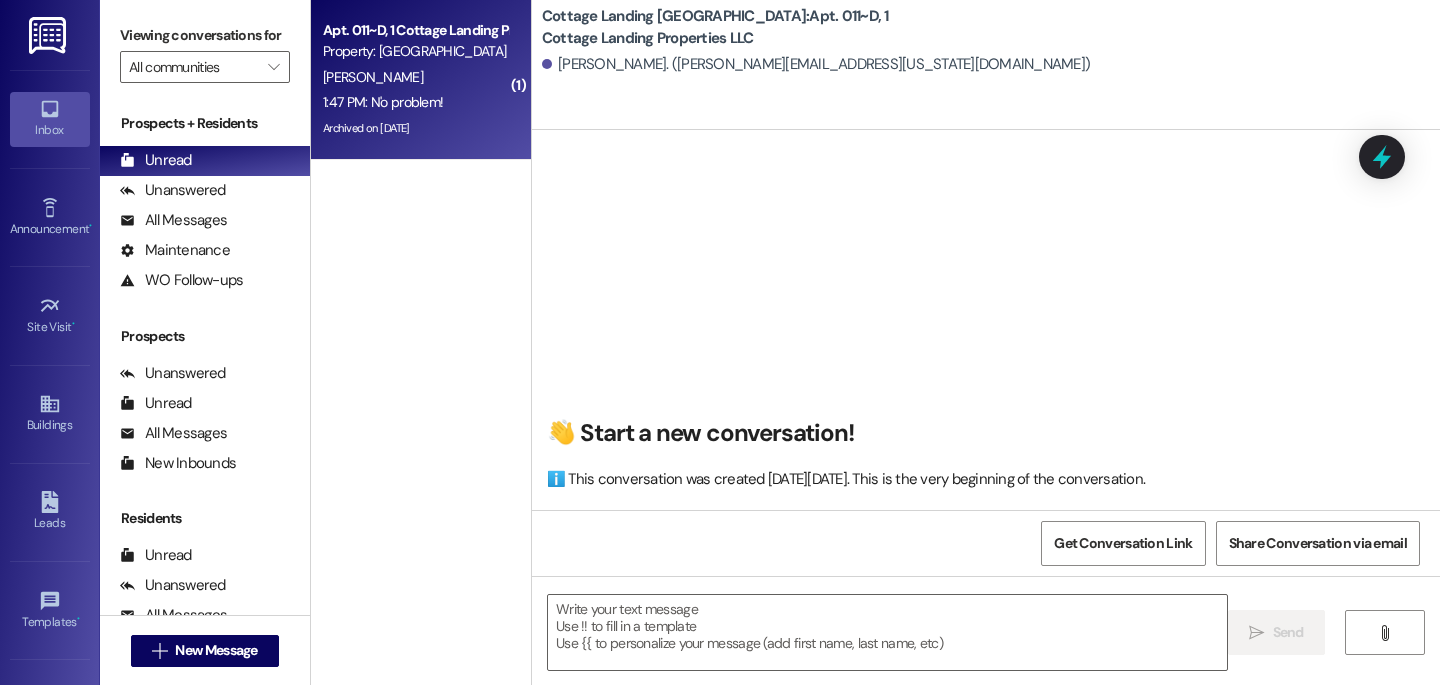 click on "Viewing conversations for All communities " at bounding box center [205, 51] 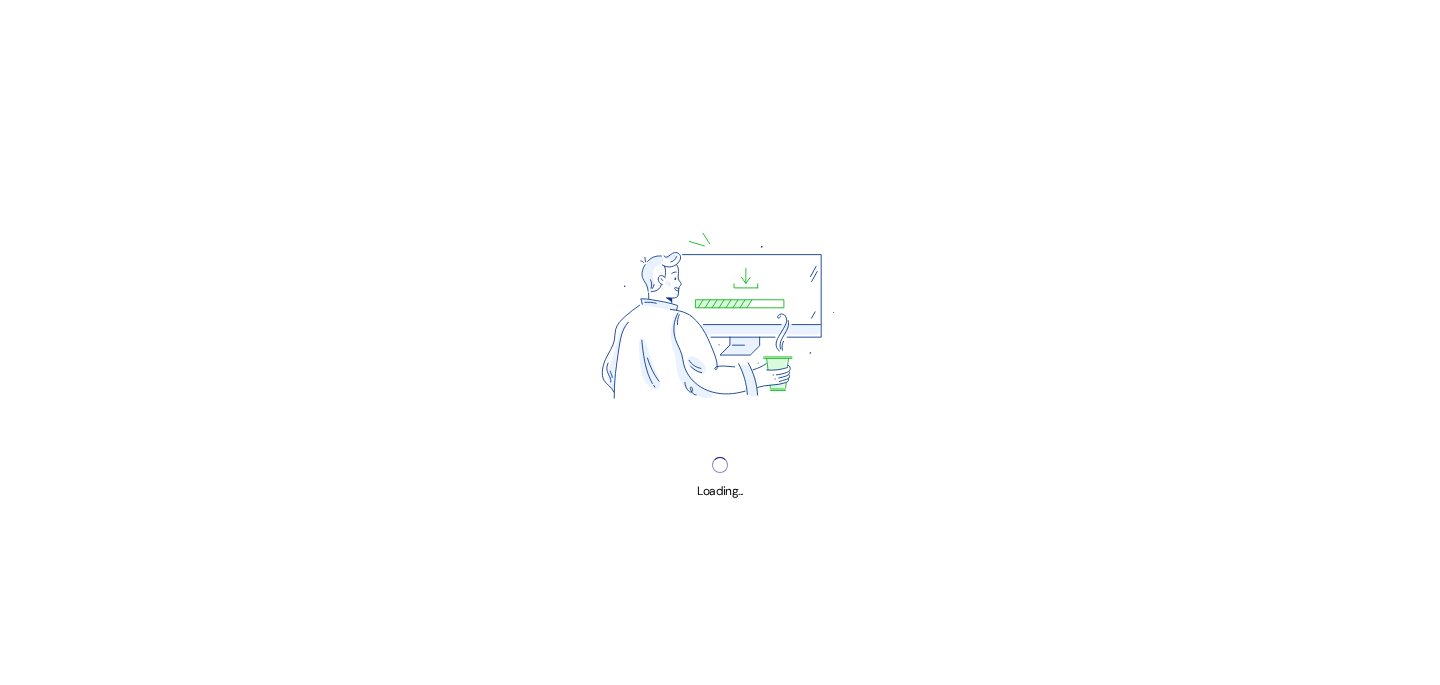 scroll, scrollTop: 0, scrollLeft: 0, axis: both 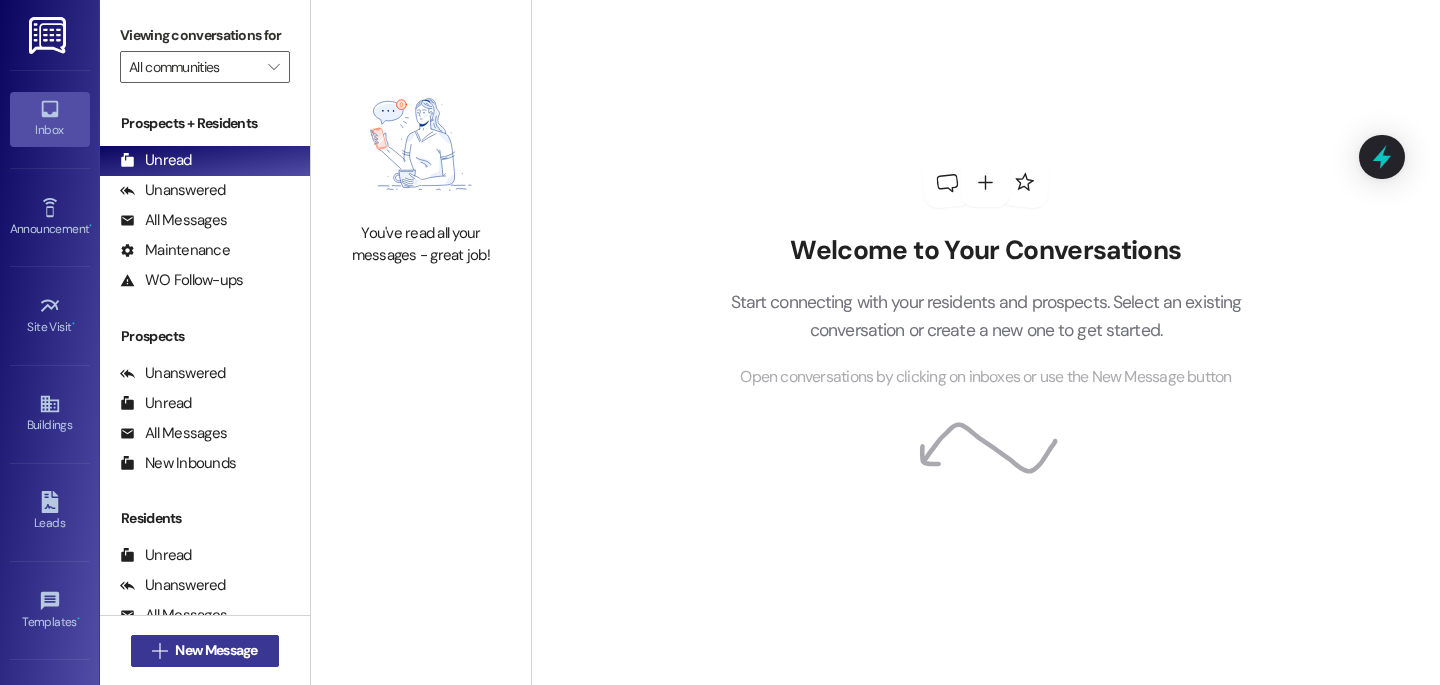 click on "New Message" at bounding box center [216, 650] 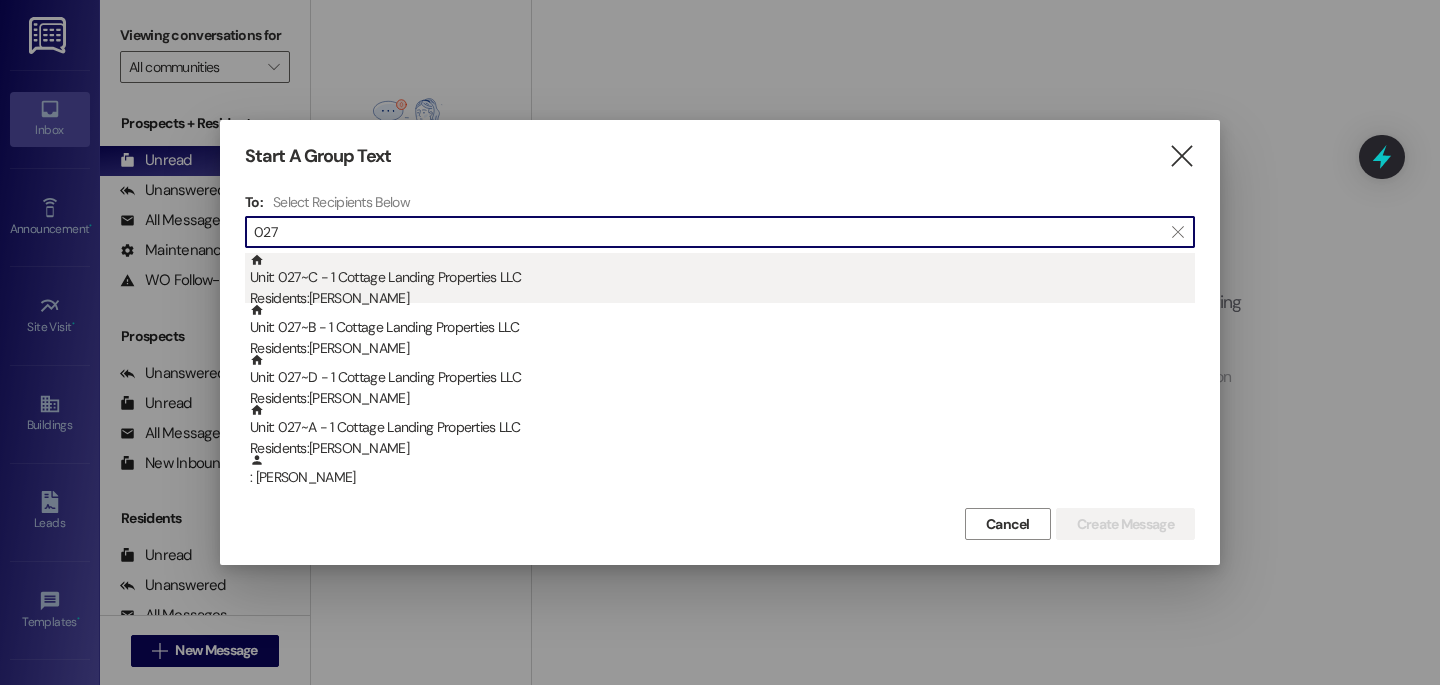 type on "027" 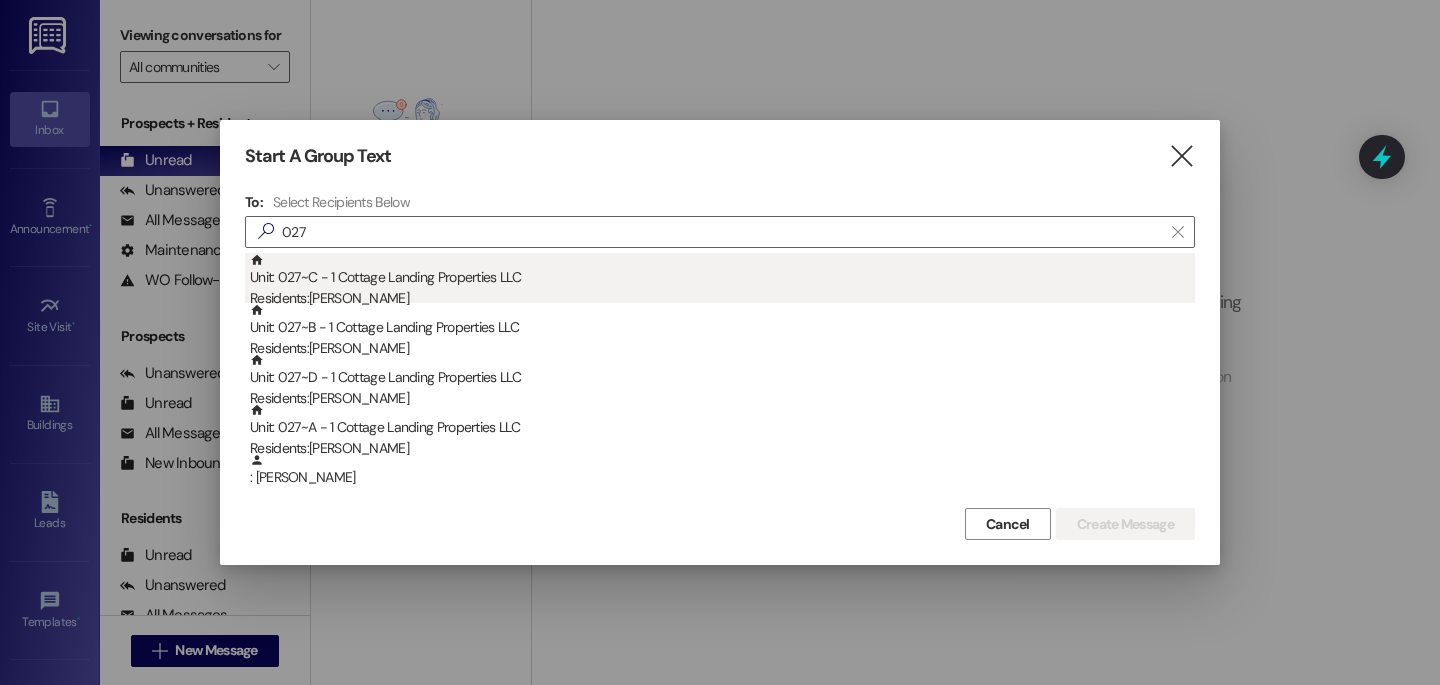 click on "Unit: 027~C - 1 Cottage Landing Properties LLC Residents:  [PERSON_NAME]" at bounding box center [722, 281] 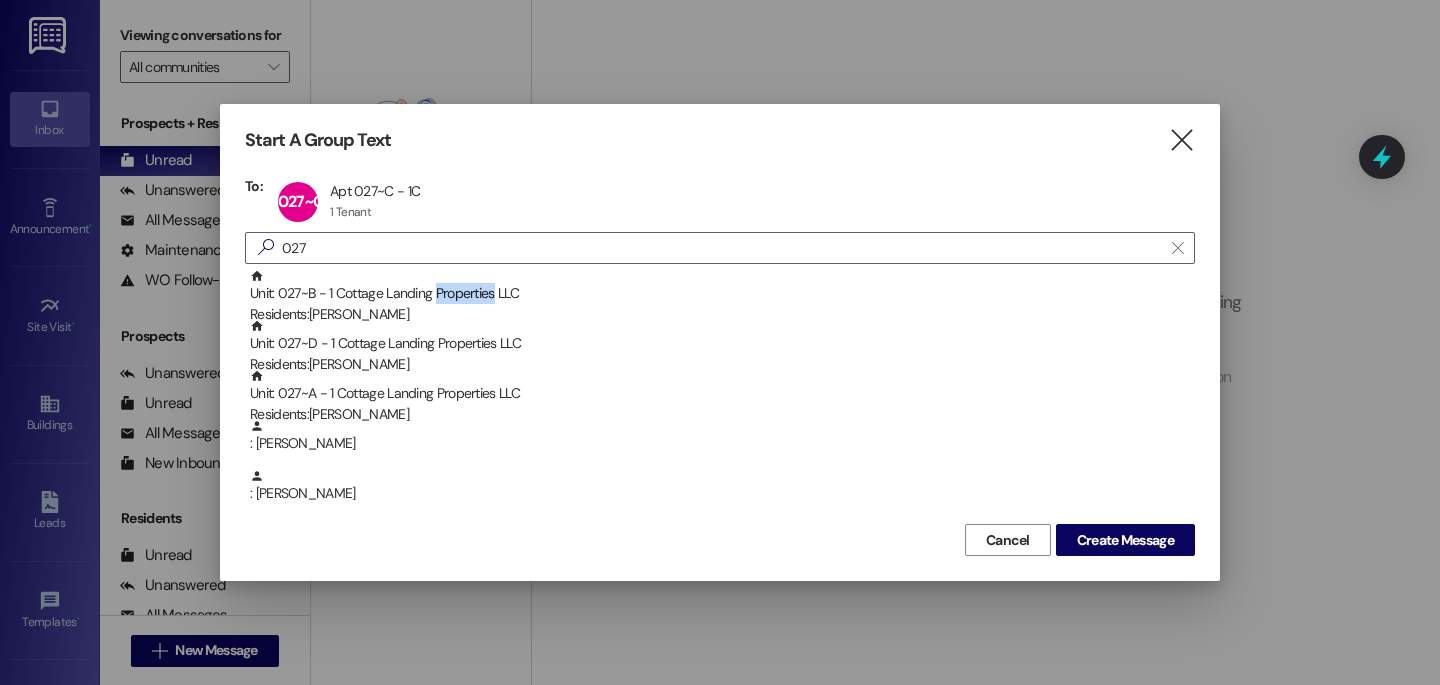click on "Unit: 027~B - 1 Cottage Landing Properties LLC Residents:  [PERSON_NAME]" at bounding box center (722, 297) 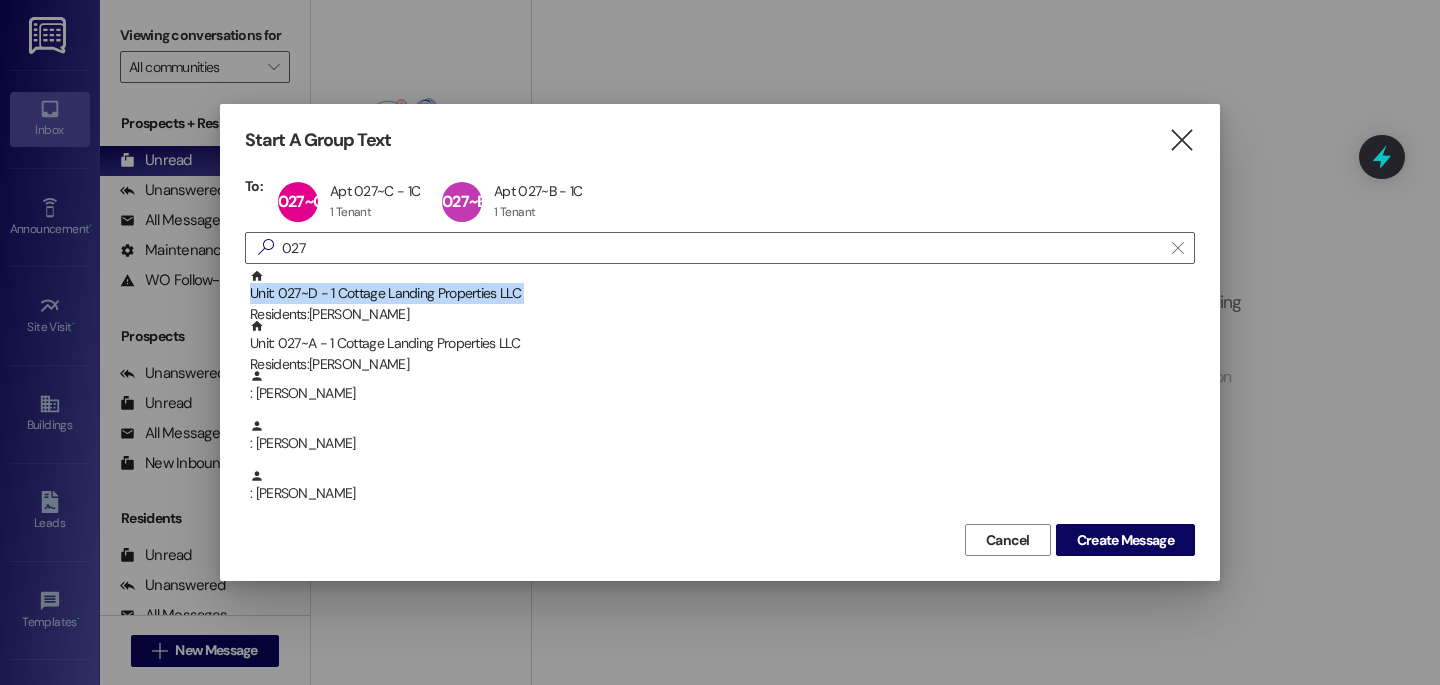 click on "Unit: 027~D - 1 Cottage Landing Properties LLC Residents:  [PERSON_NAME]" at bounding box center [722, 297] 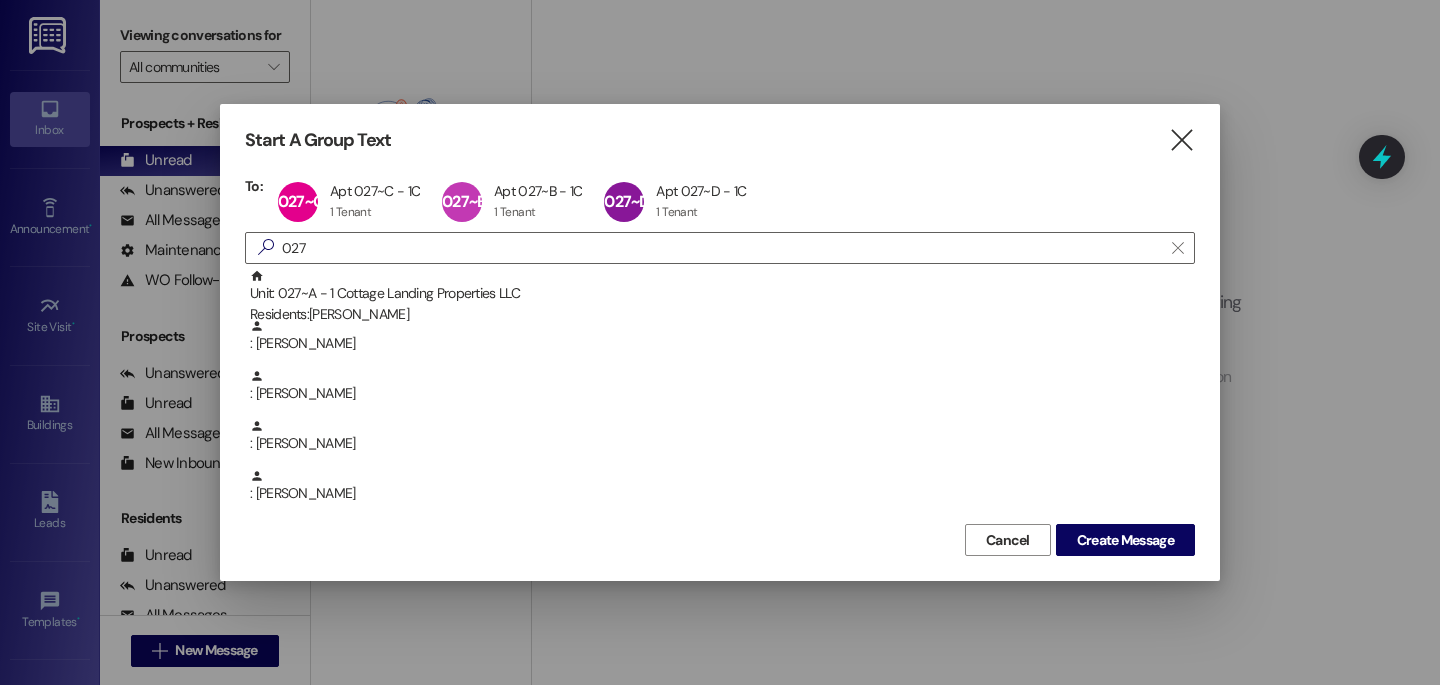 click on "Unit: 027~A - 1 Cottage Landing Properties LLC Residents:  [PERSON_NAME]" at bounding box center (722, 297) 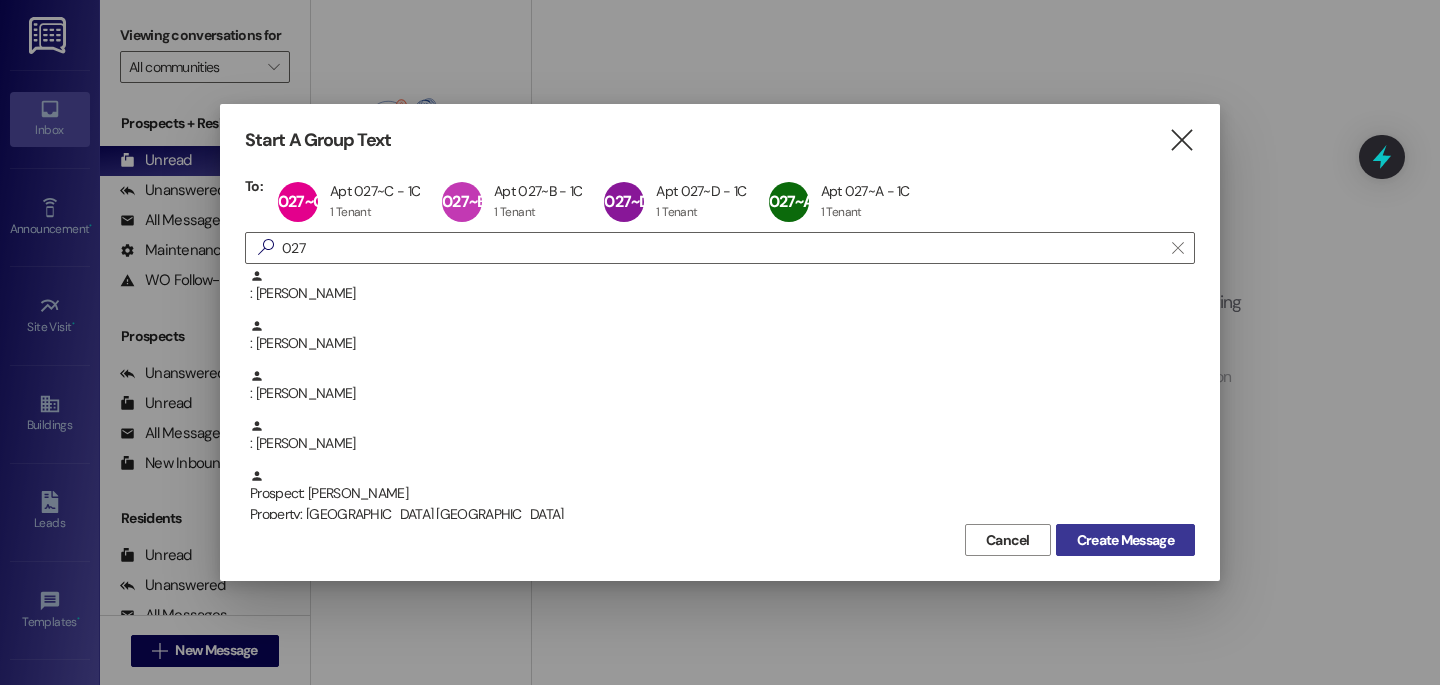 click on "Create Message" at bounding box center (1125, 540) 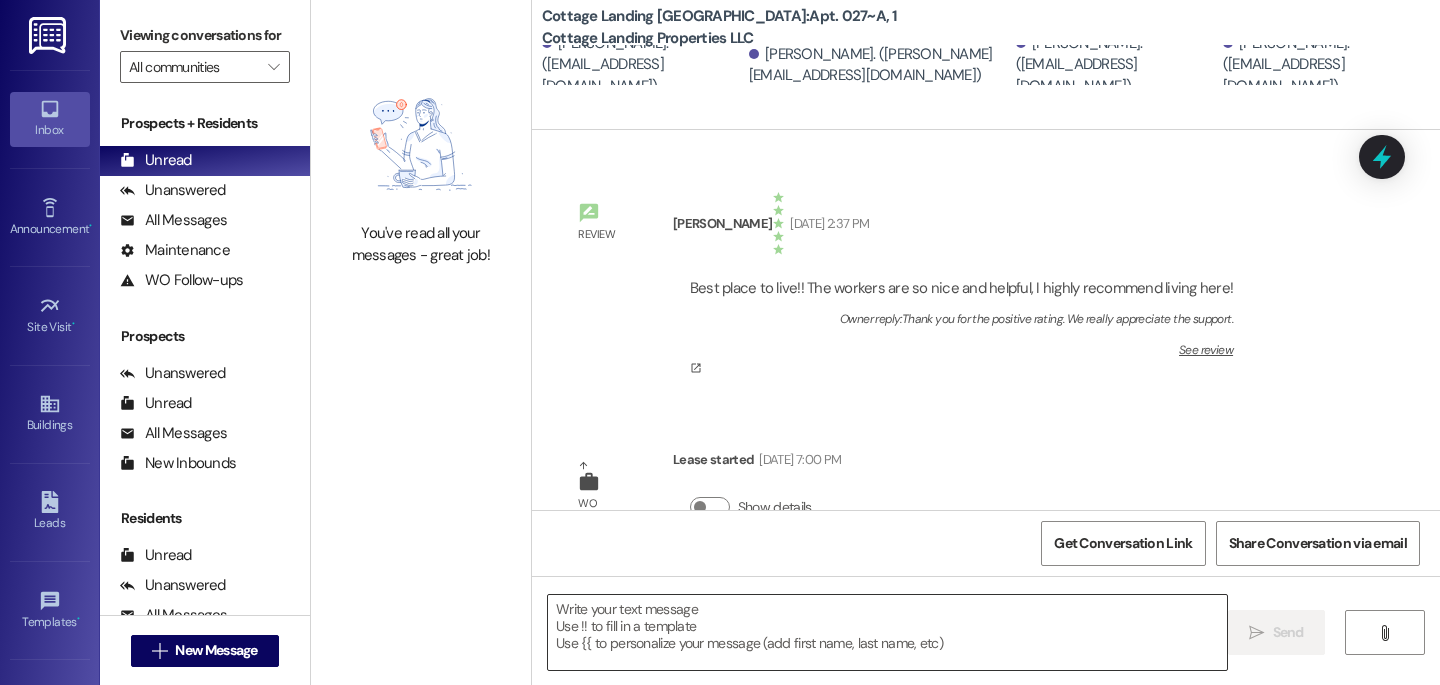 click at bounding box center (887, 632) 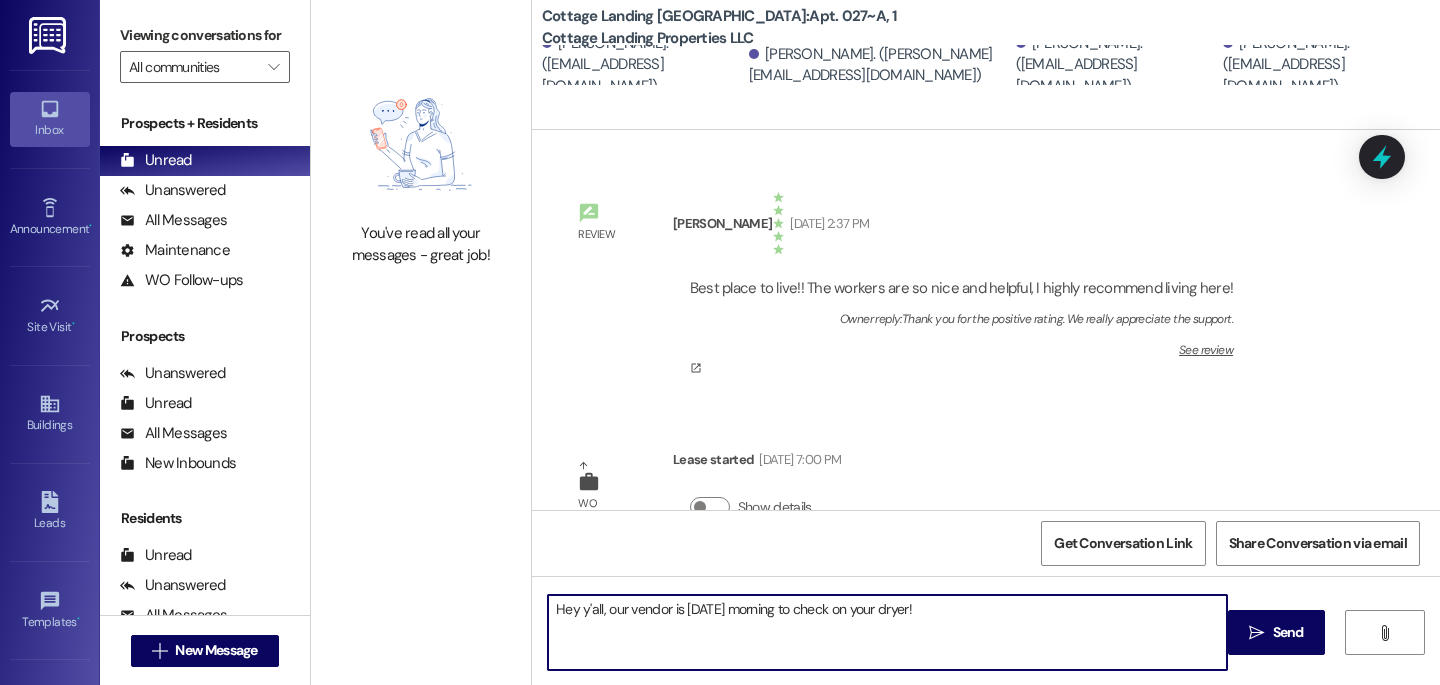 type on "Hey y'all, our vendor is [DATE] morning to check on your dryer!" 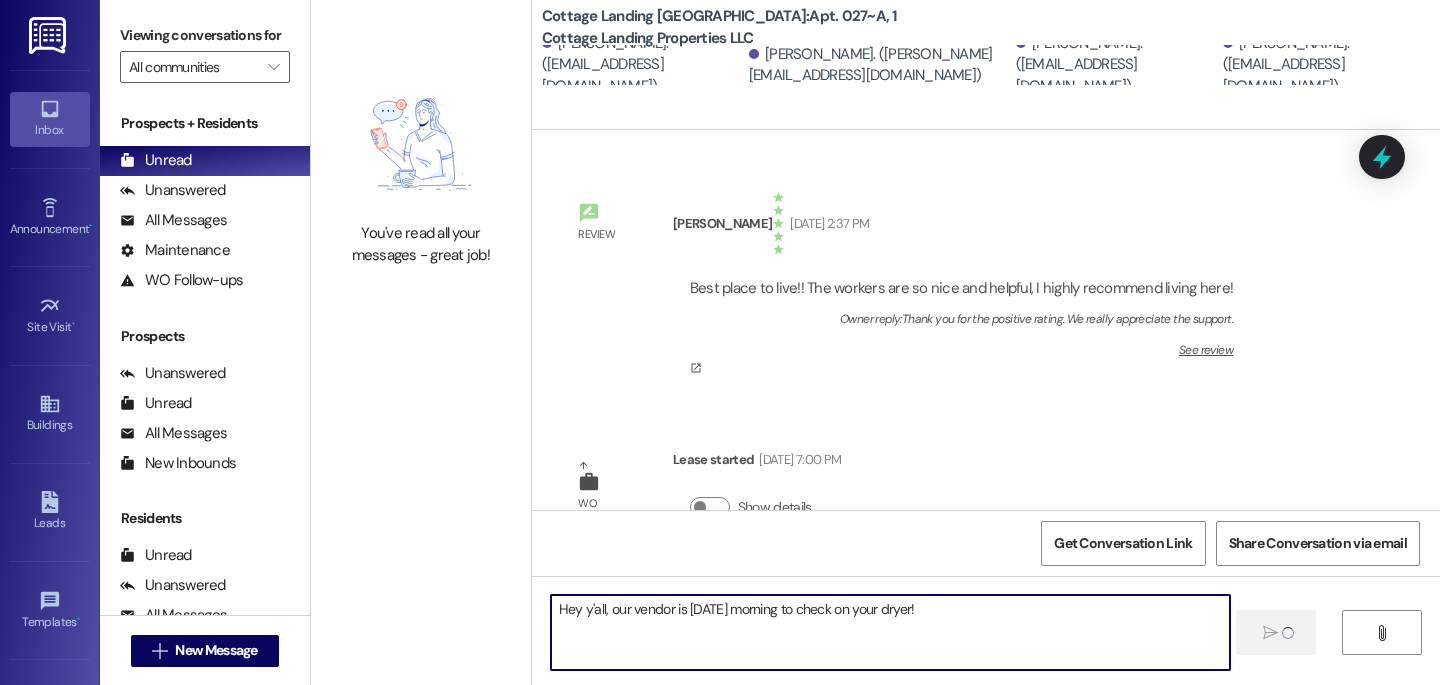 type 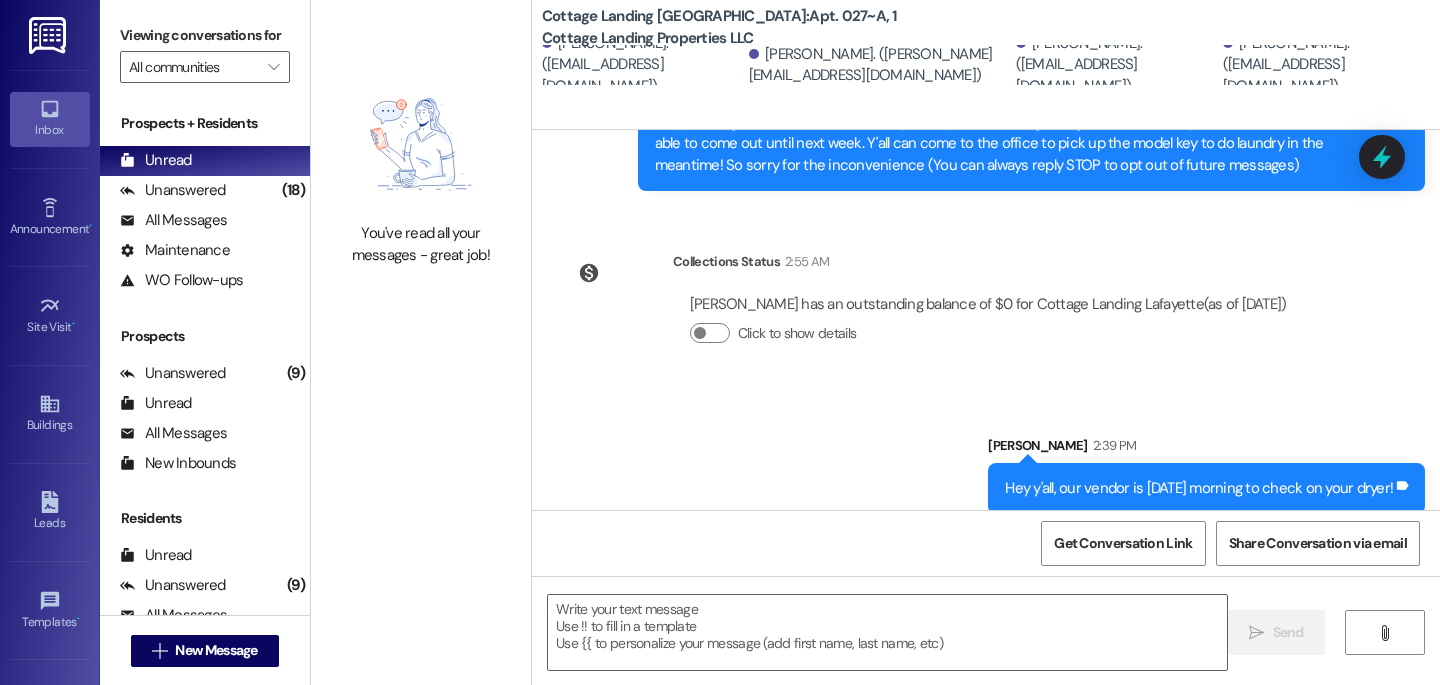 scroll, scrollTop: 696, scrollLeft: 0, axis: vertical 